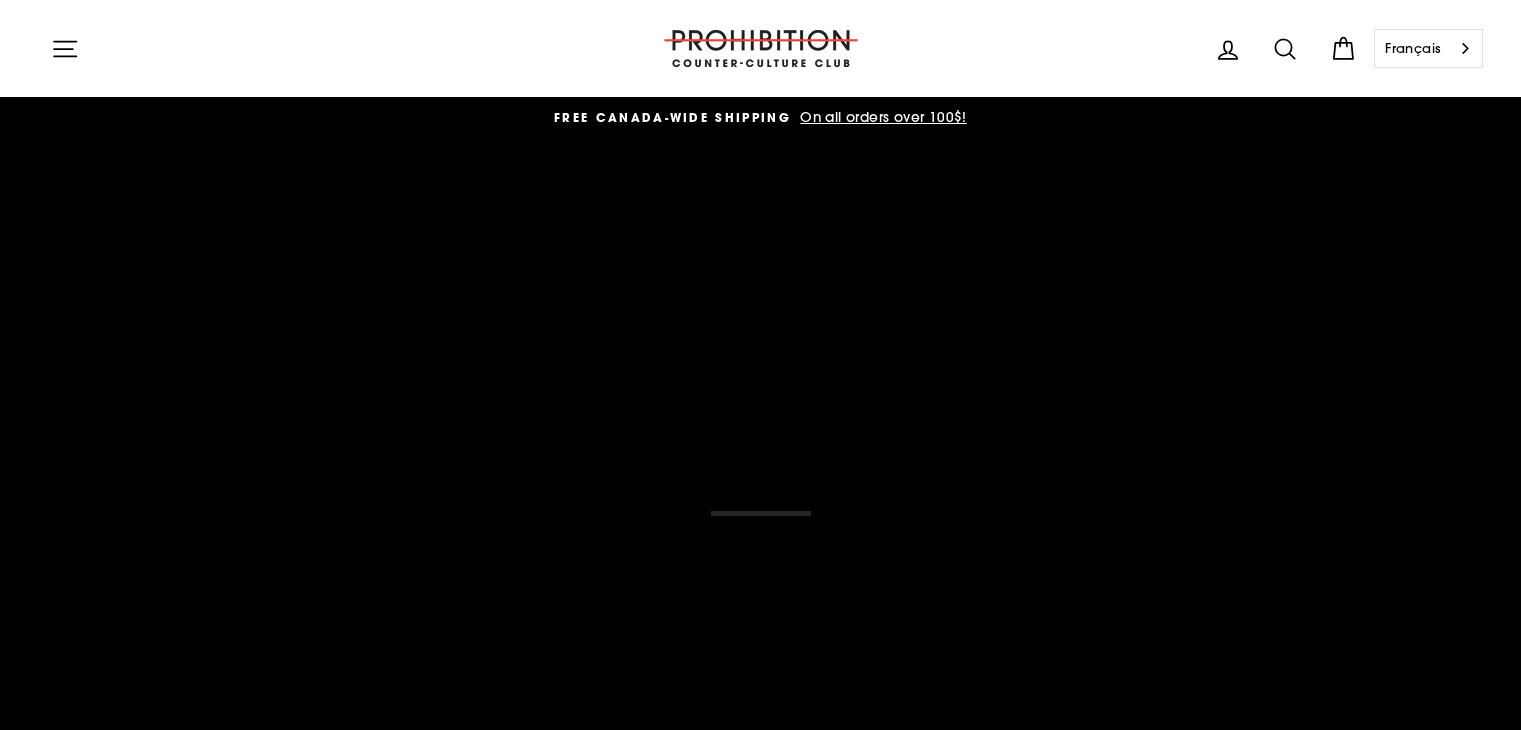 scroll, scrollTop: 0, scrollLeft: 0, axis: both 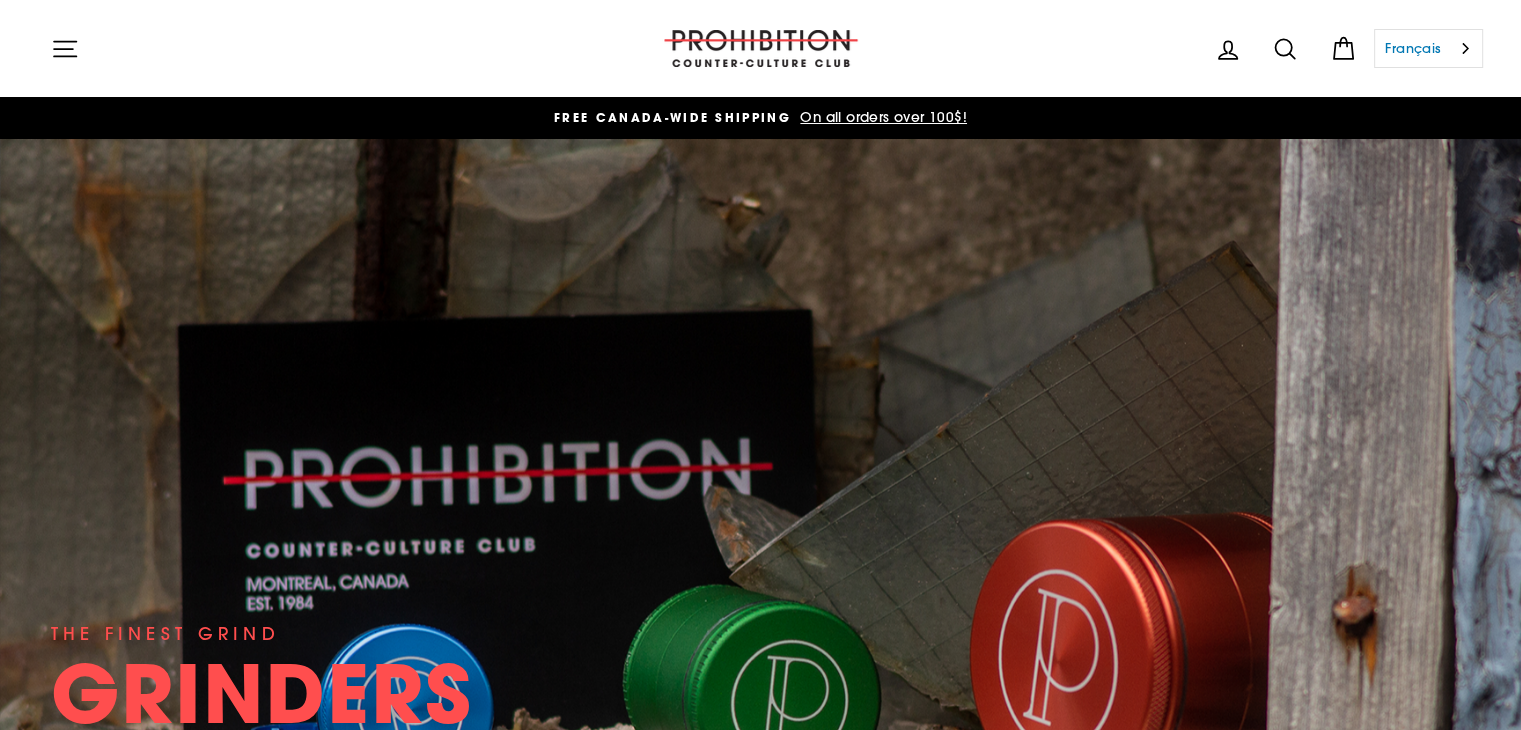 click on "Français" at bounding box center (1428, 48) 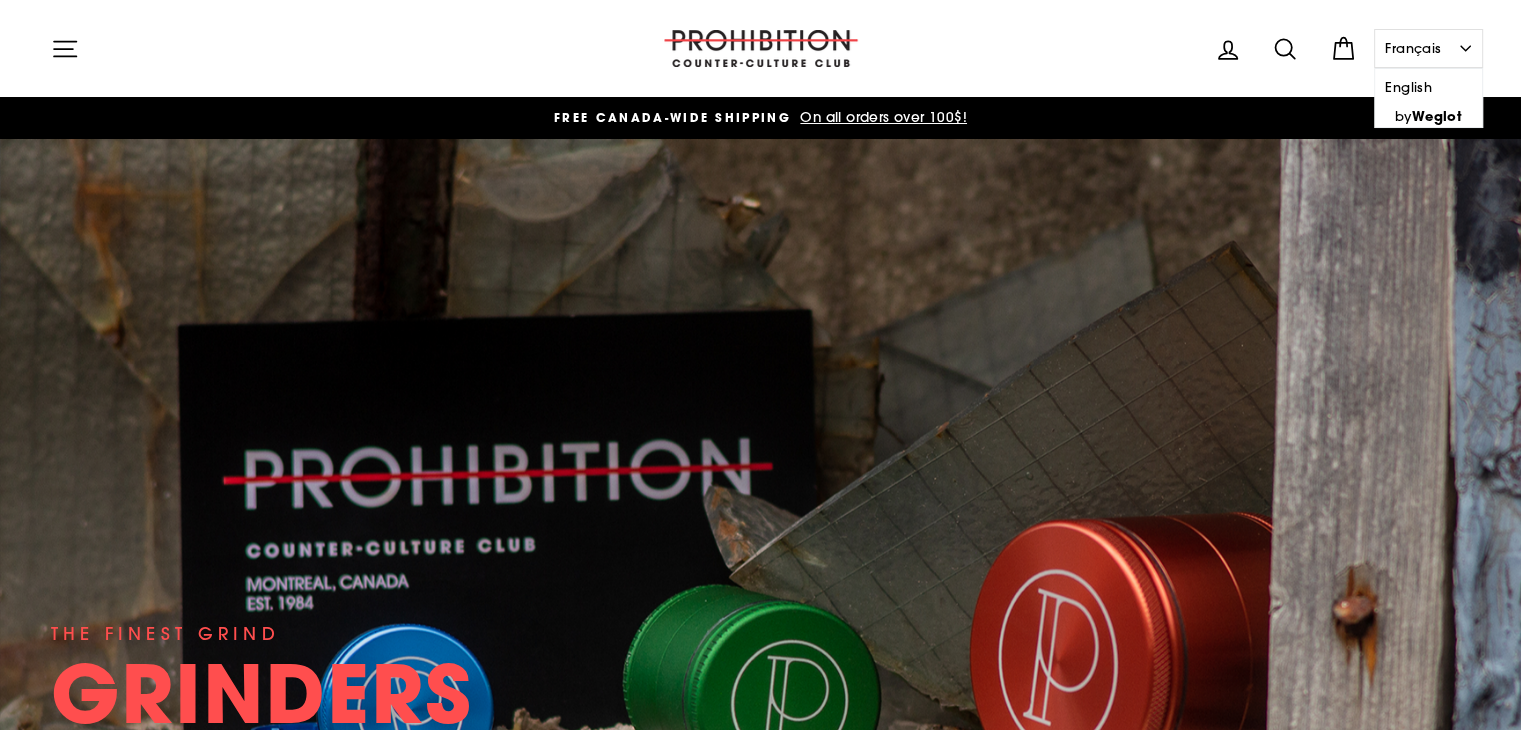 click on "Skip to content
Close menu
Home
Shop" at bounding box center (760, 2970) 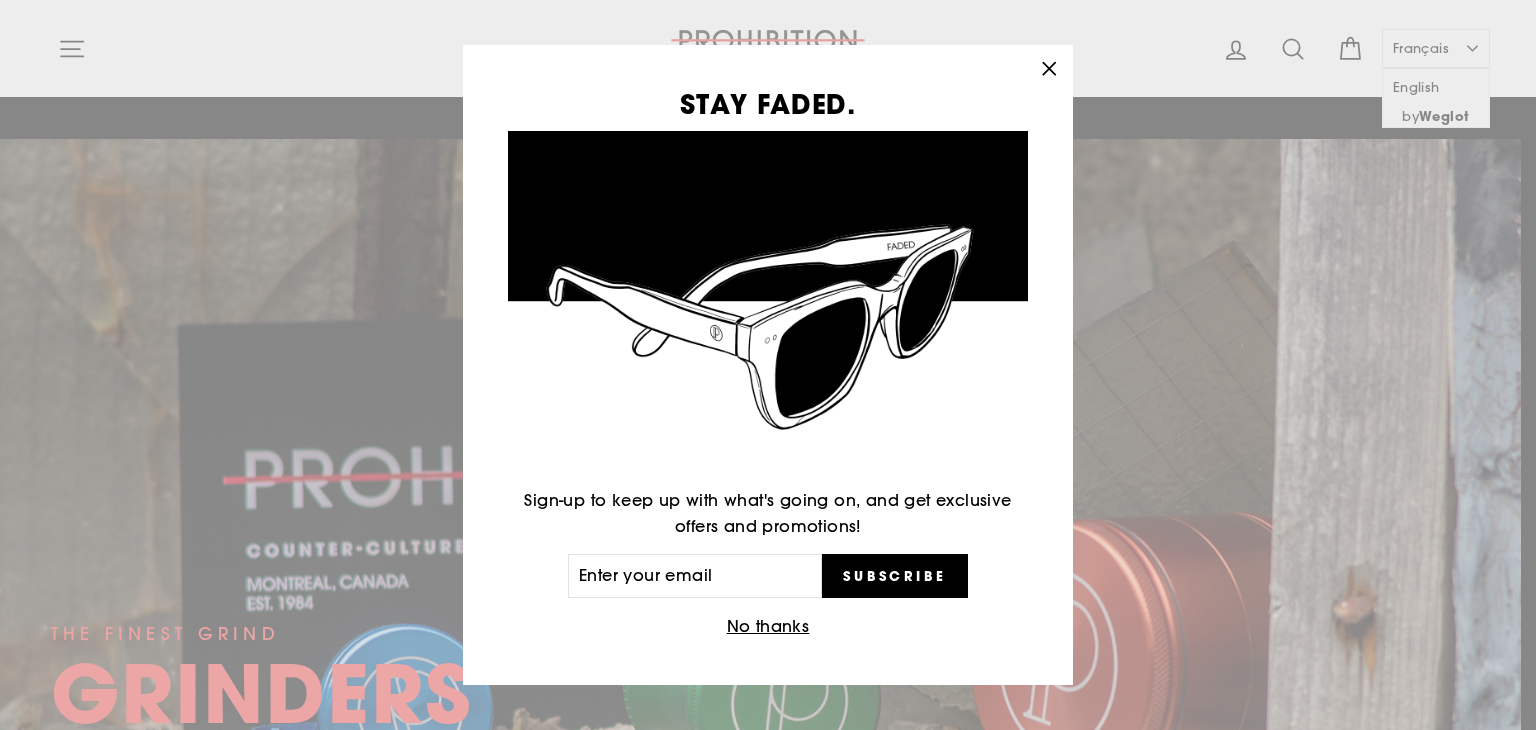 click 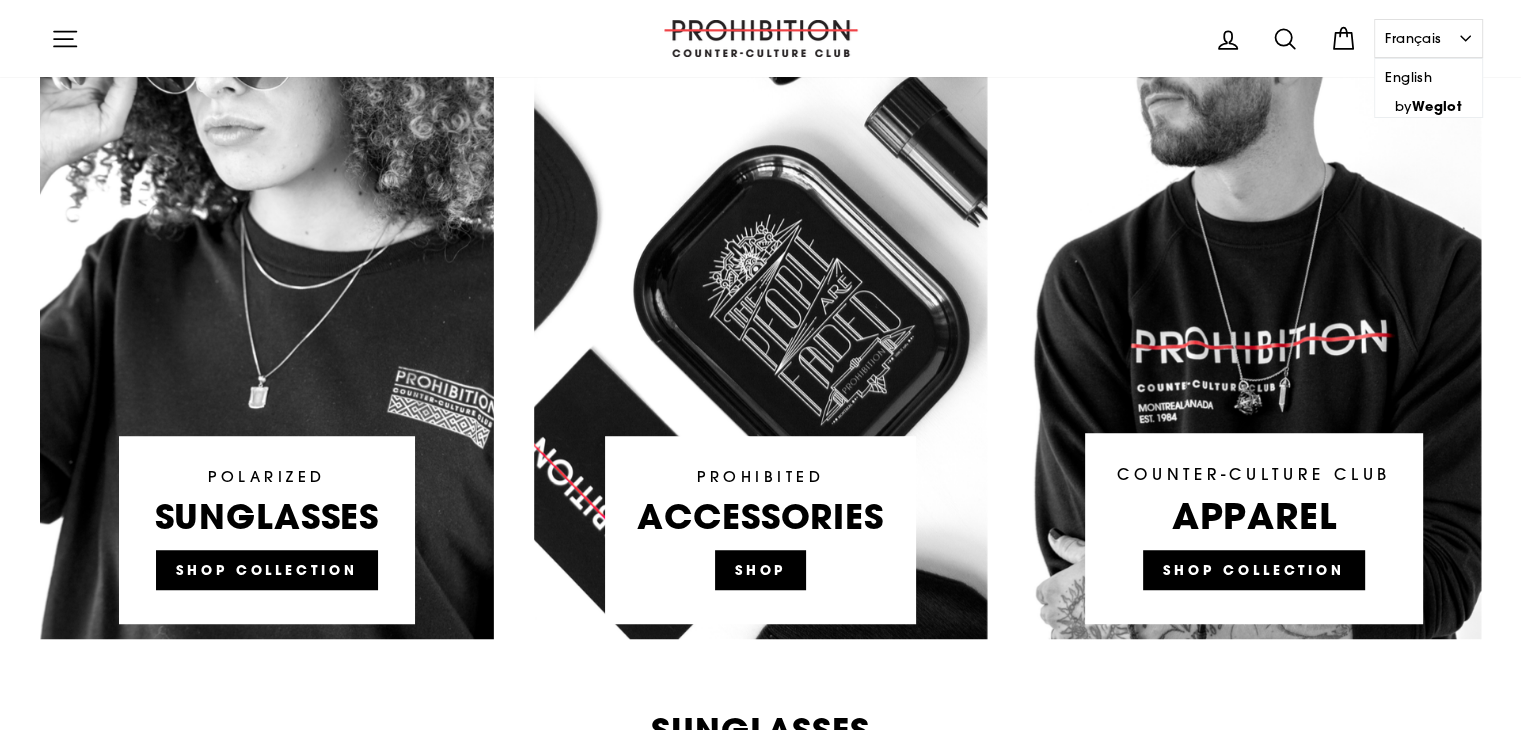 scroll, scrollTop: 1200, scrollLeft: 0, axis: vertical 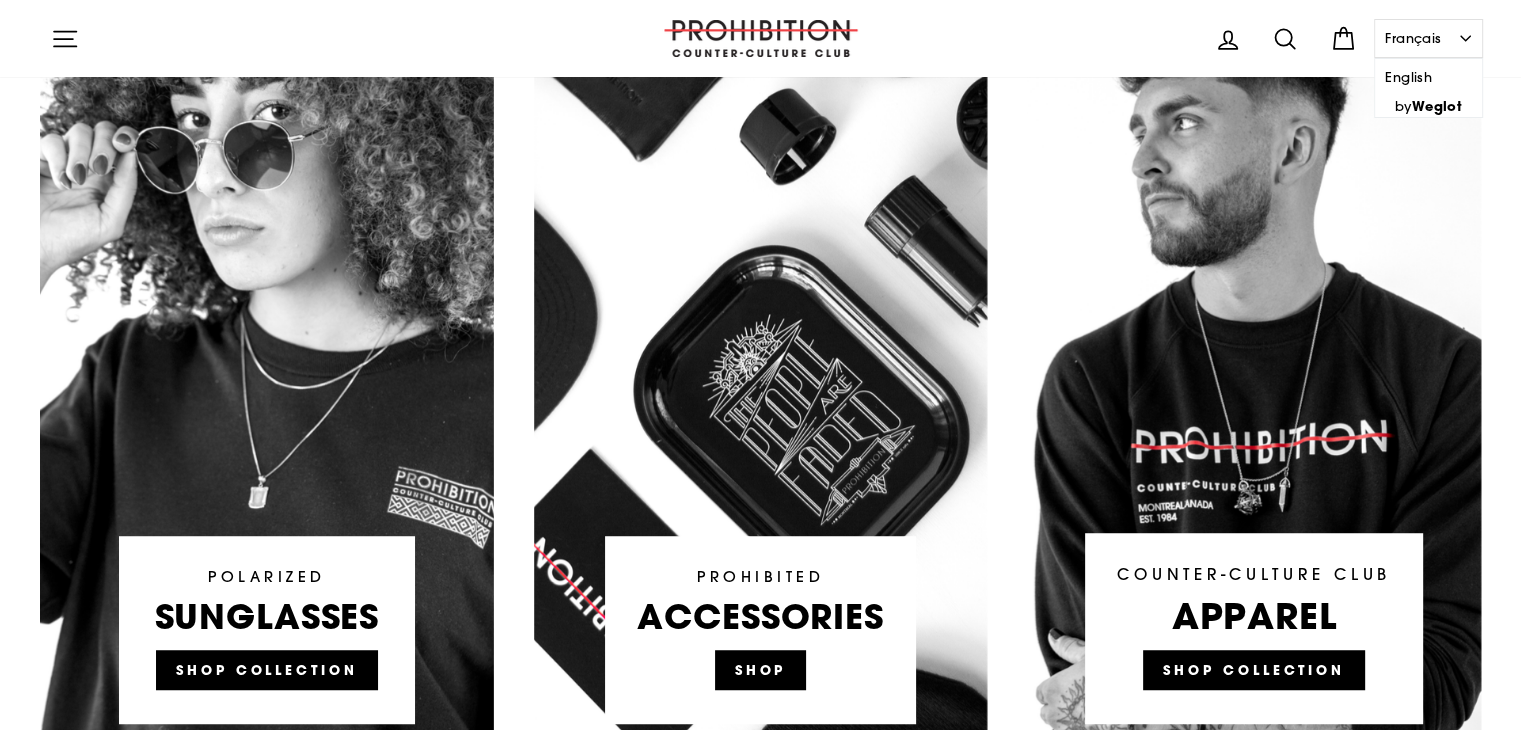 click at bounding box center (761, 359) 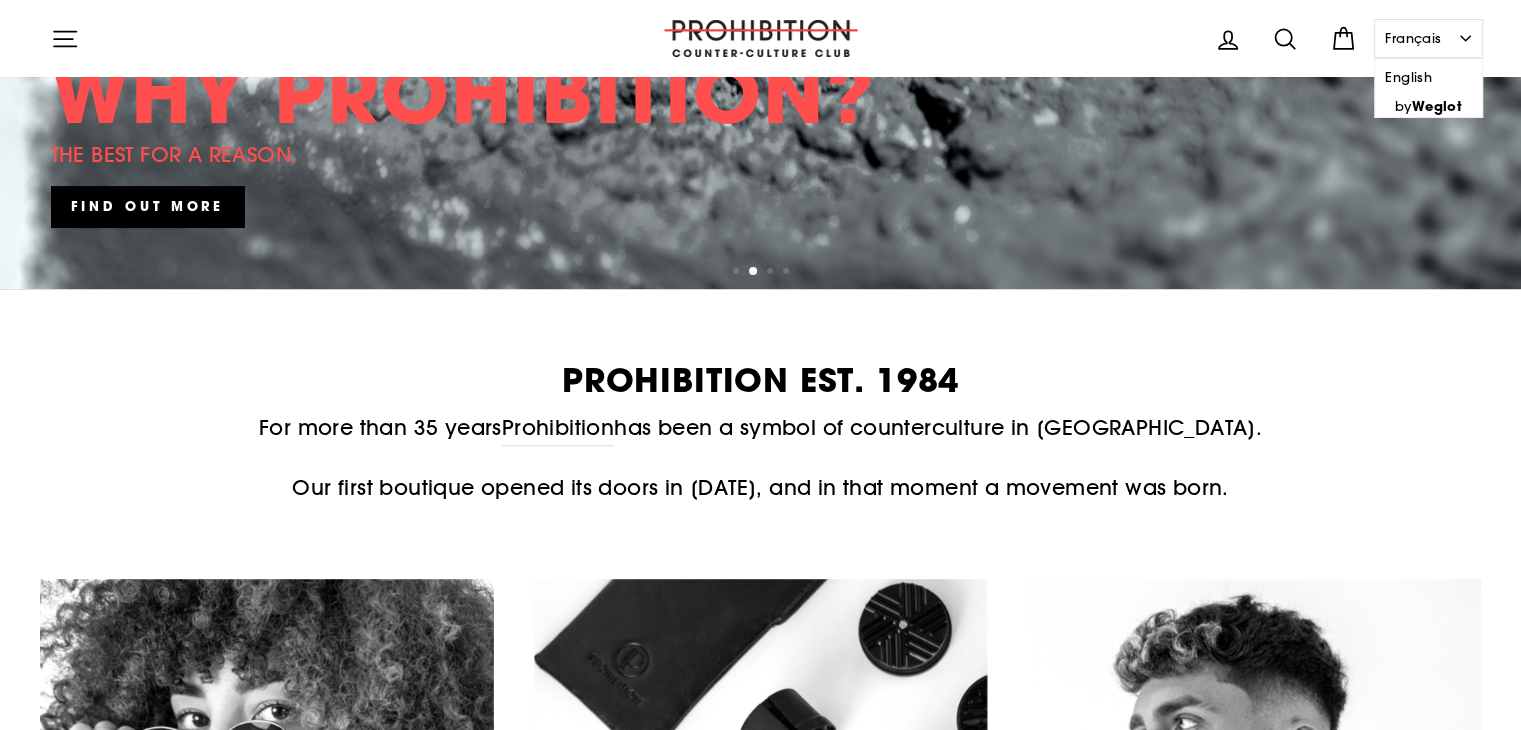 scroll, scrollTop: 0, scrollLeft: 0, axis: both 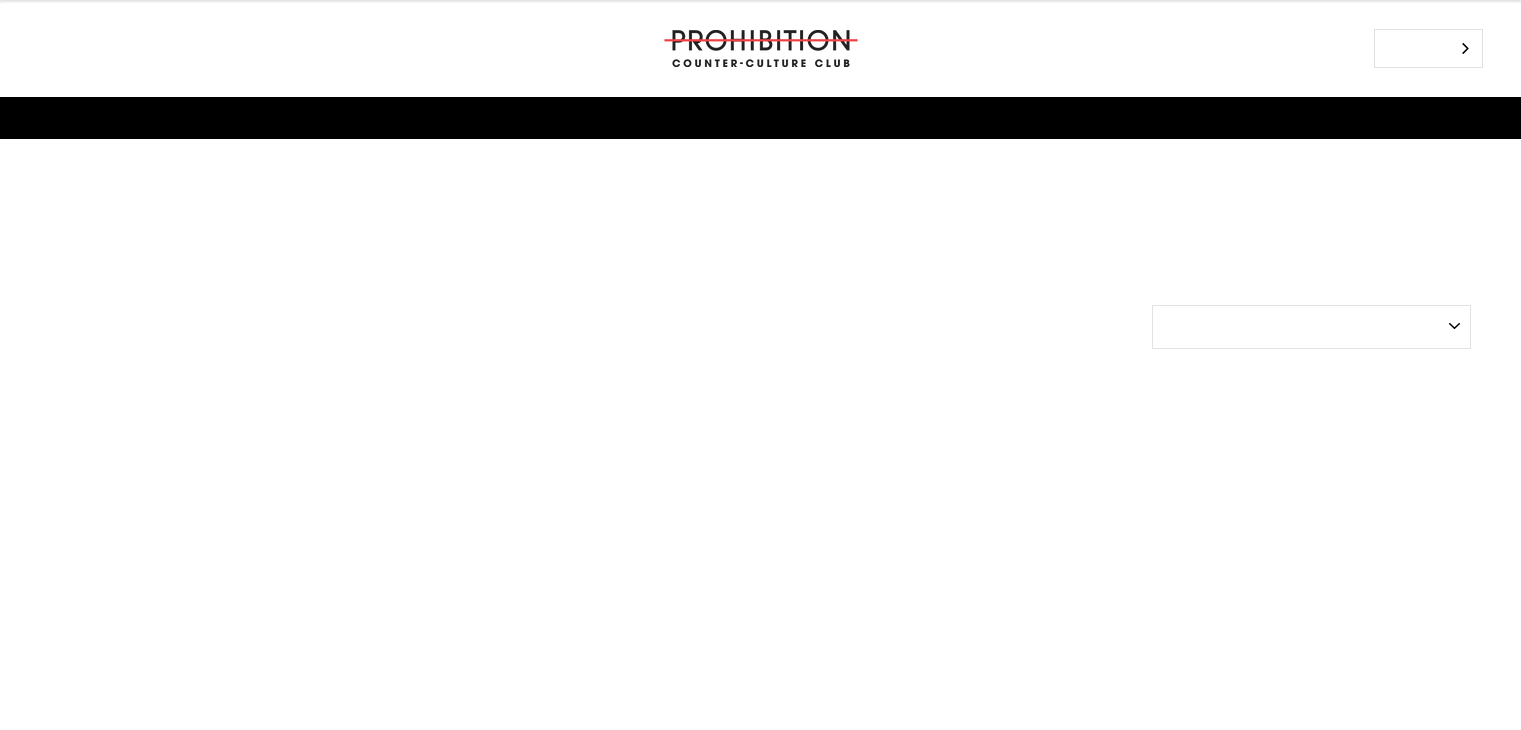 select on "best-selling" 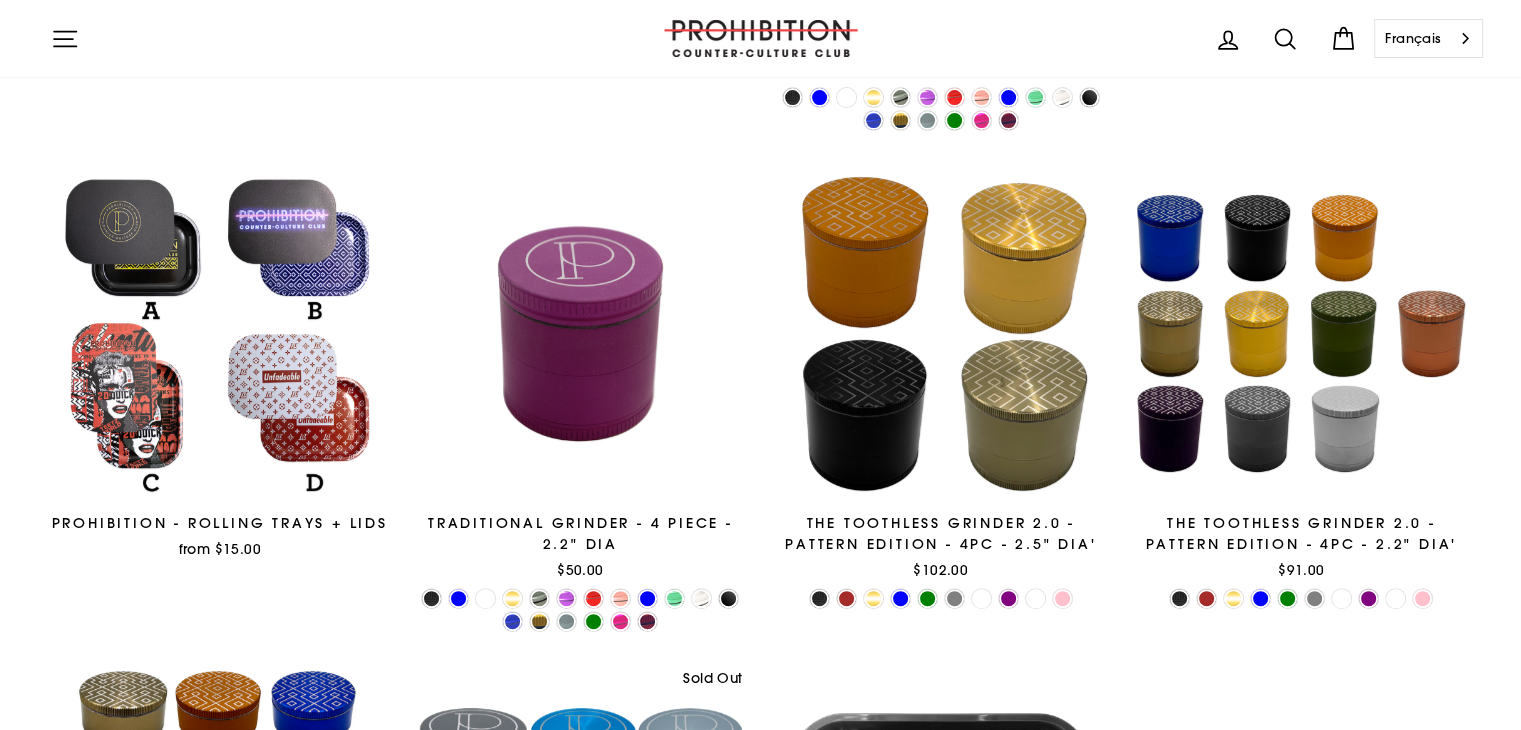 scroll, scrollTop: 0, scrollLeft: 0, axis: both 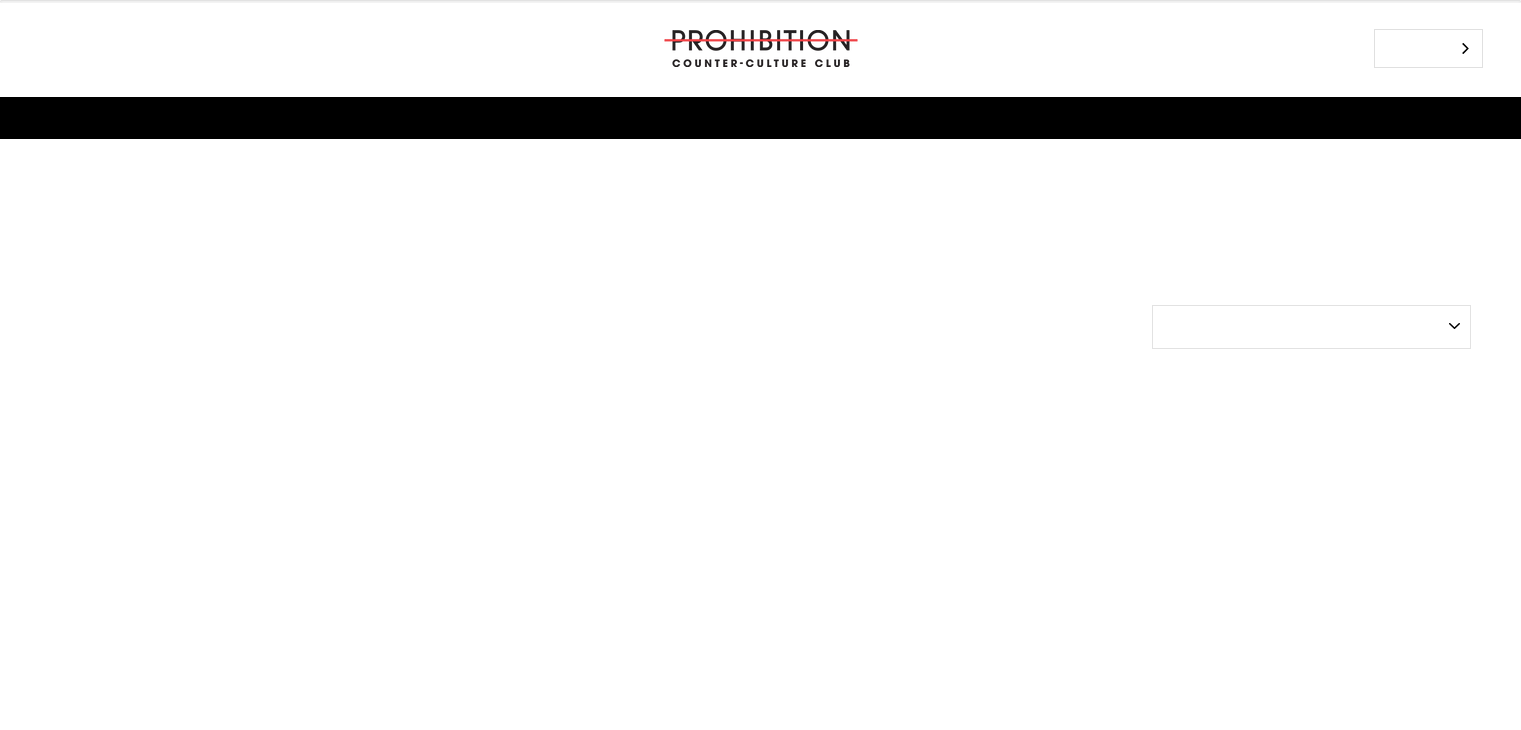 select on "best-selling" 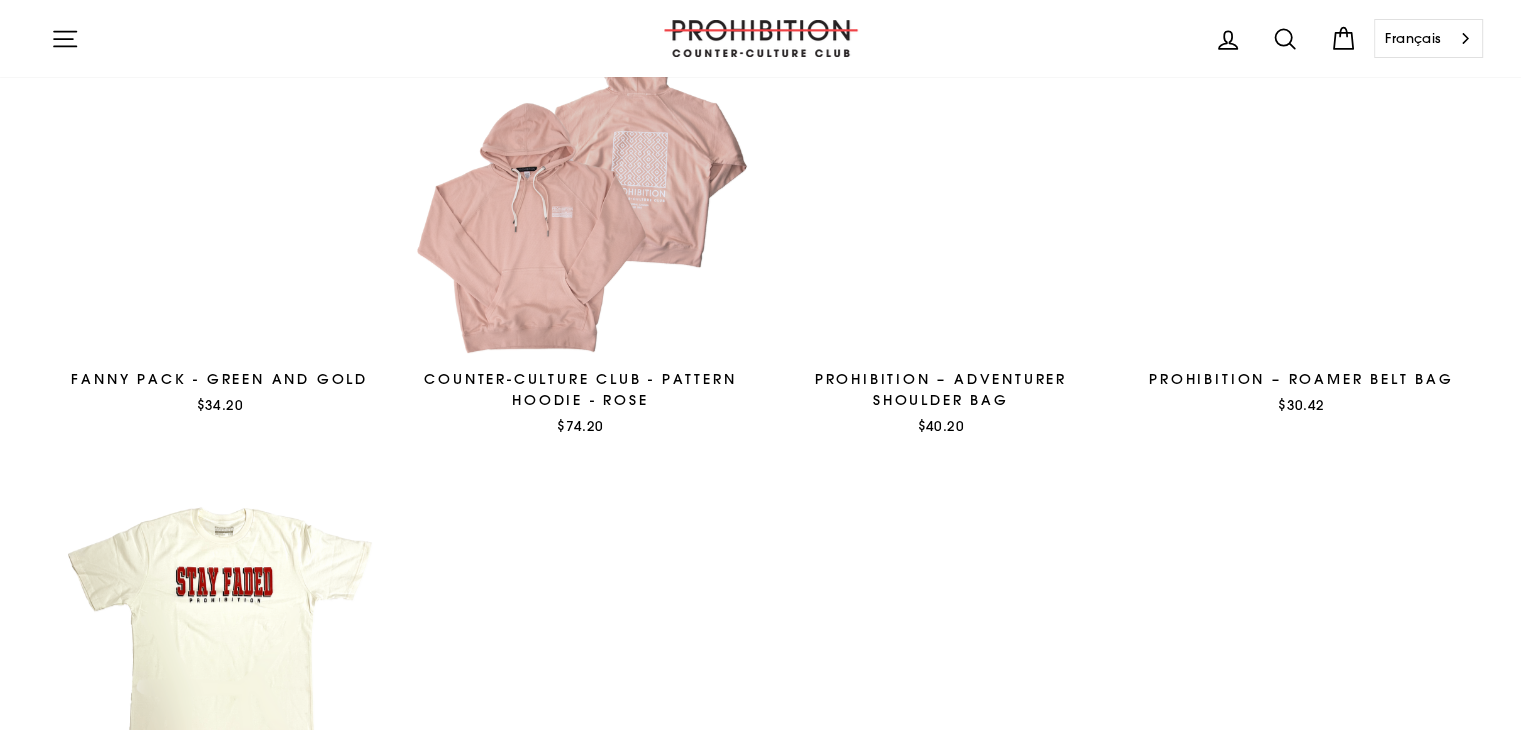 scroll, scrollTop: 100, scrollLeft: 0, axis: vertical 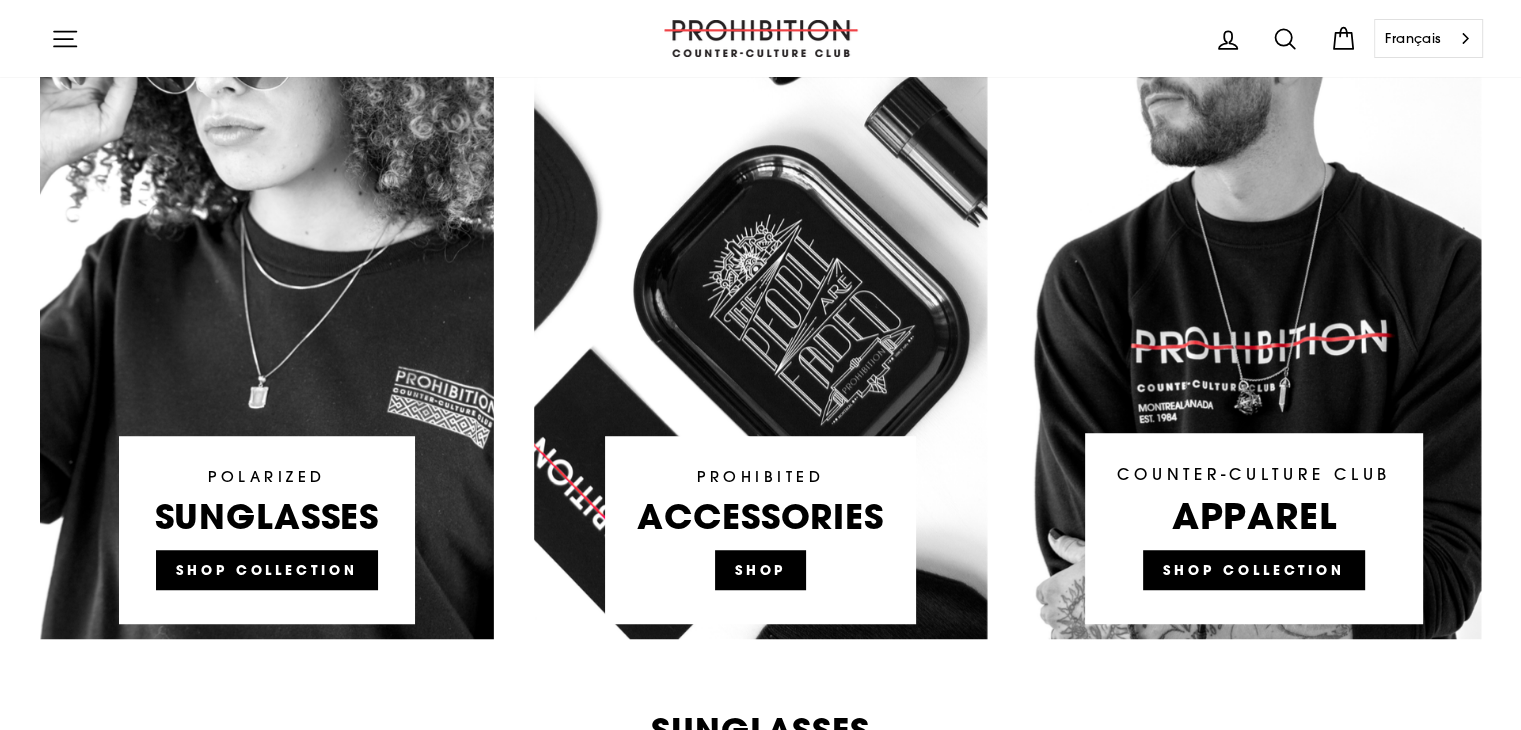 click at bounding box center (761, 259) 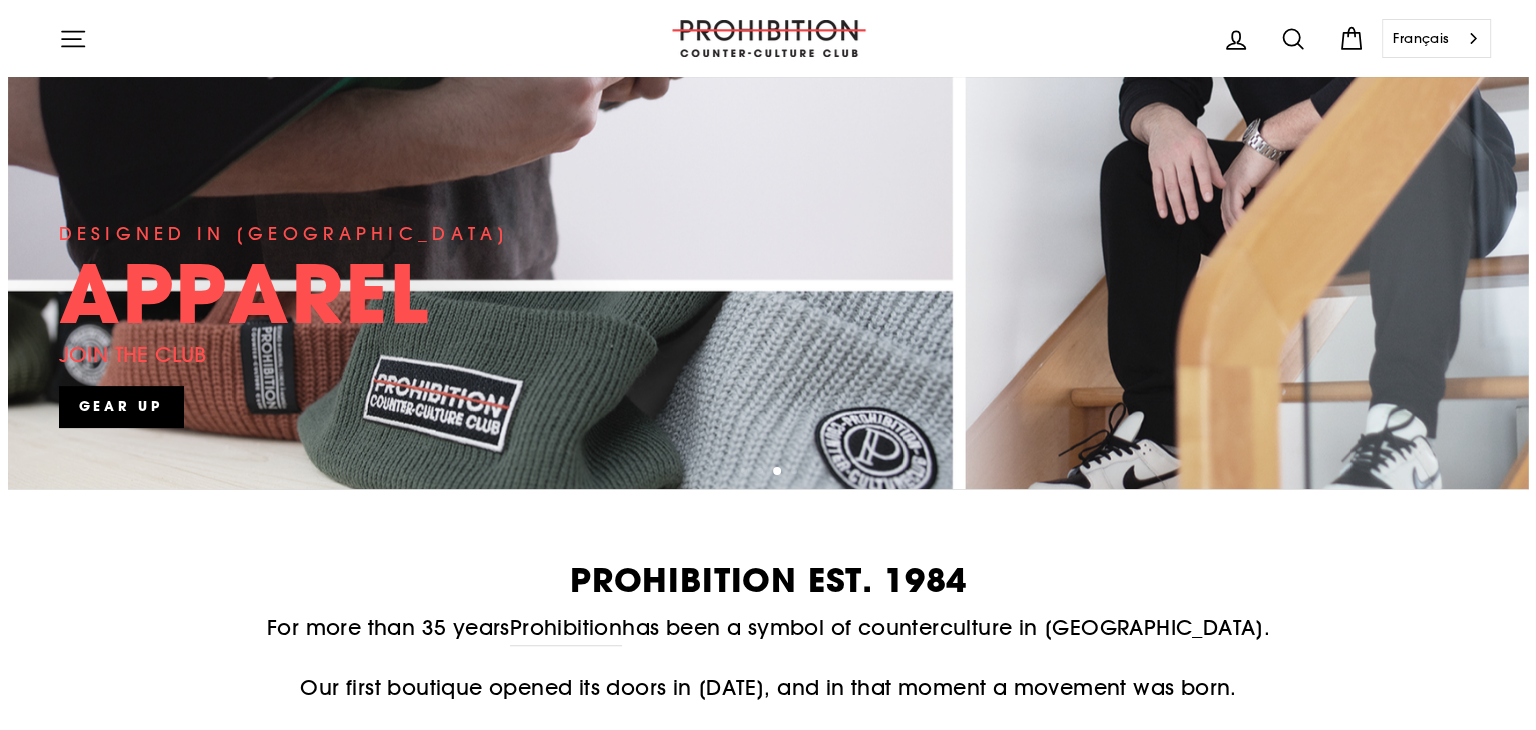 scroll, scrollTop: 0, scrollLeft: 0, axis: both 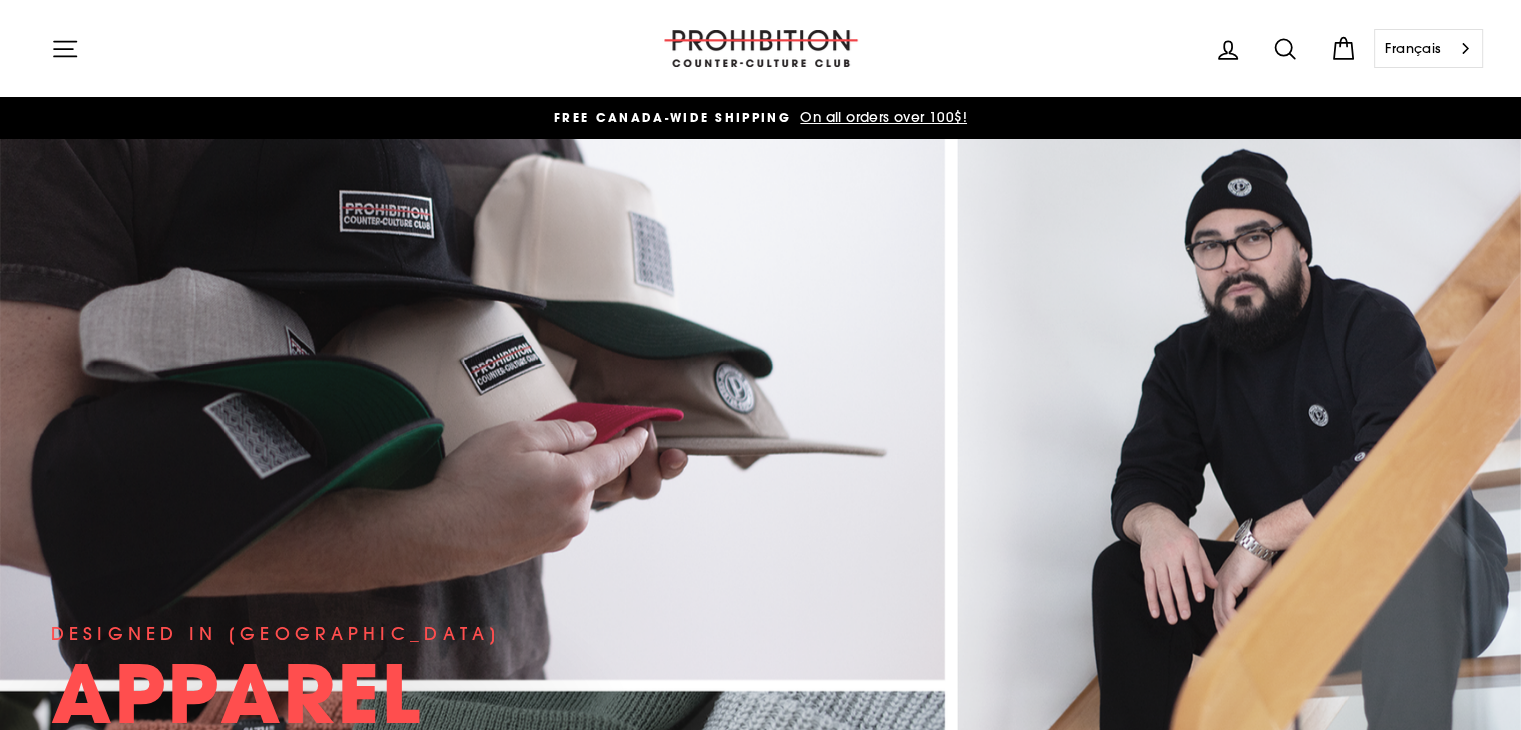 click 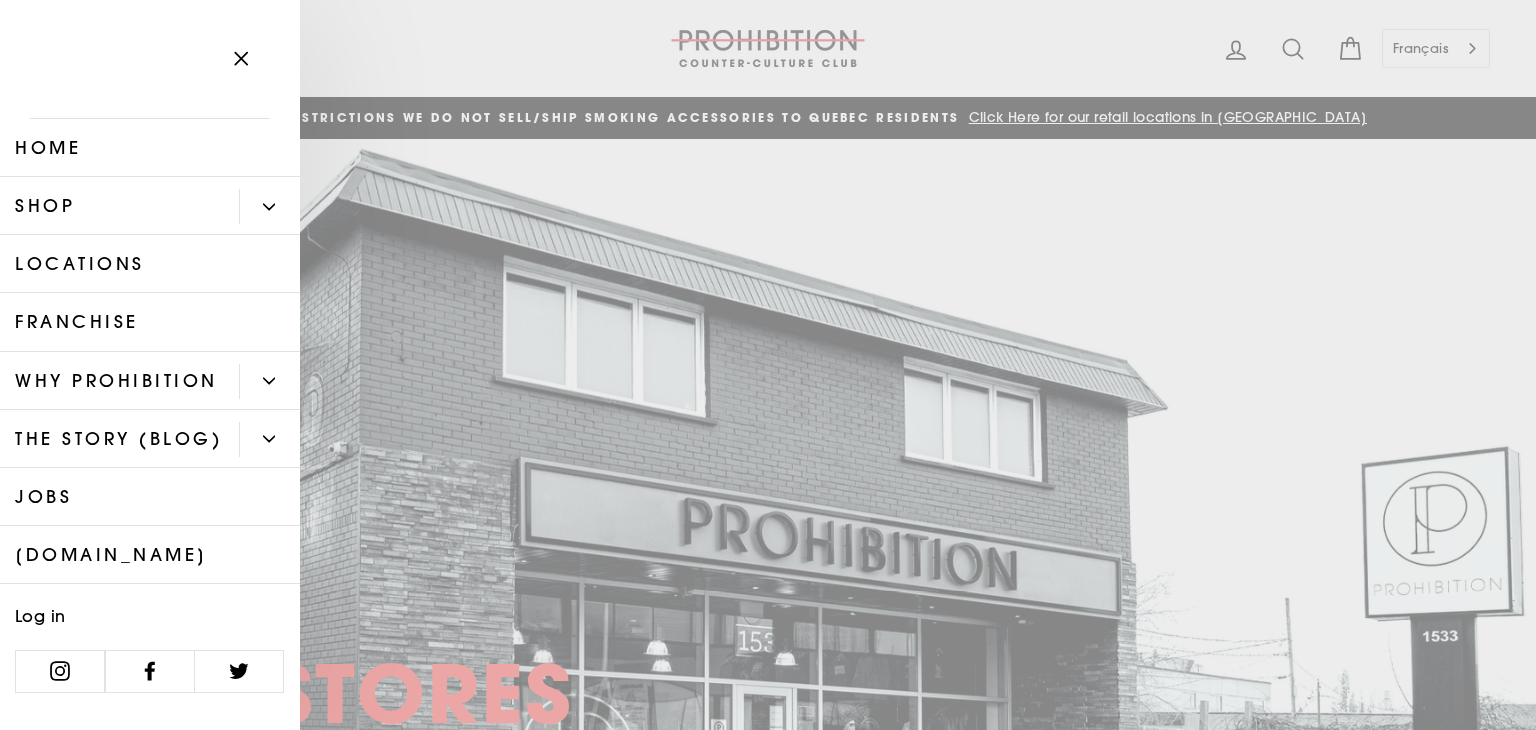click on "Home" at bounding box center [150, 148] 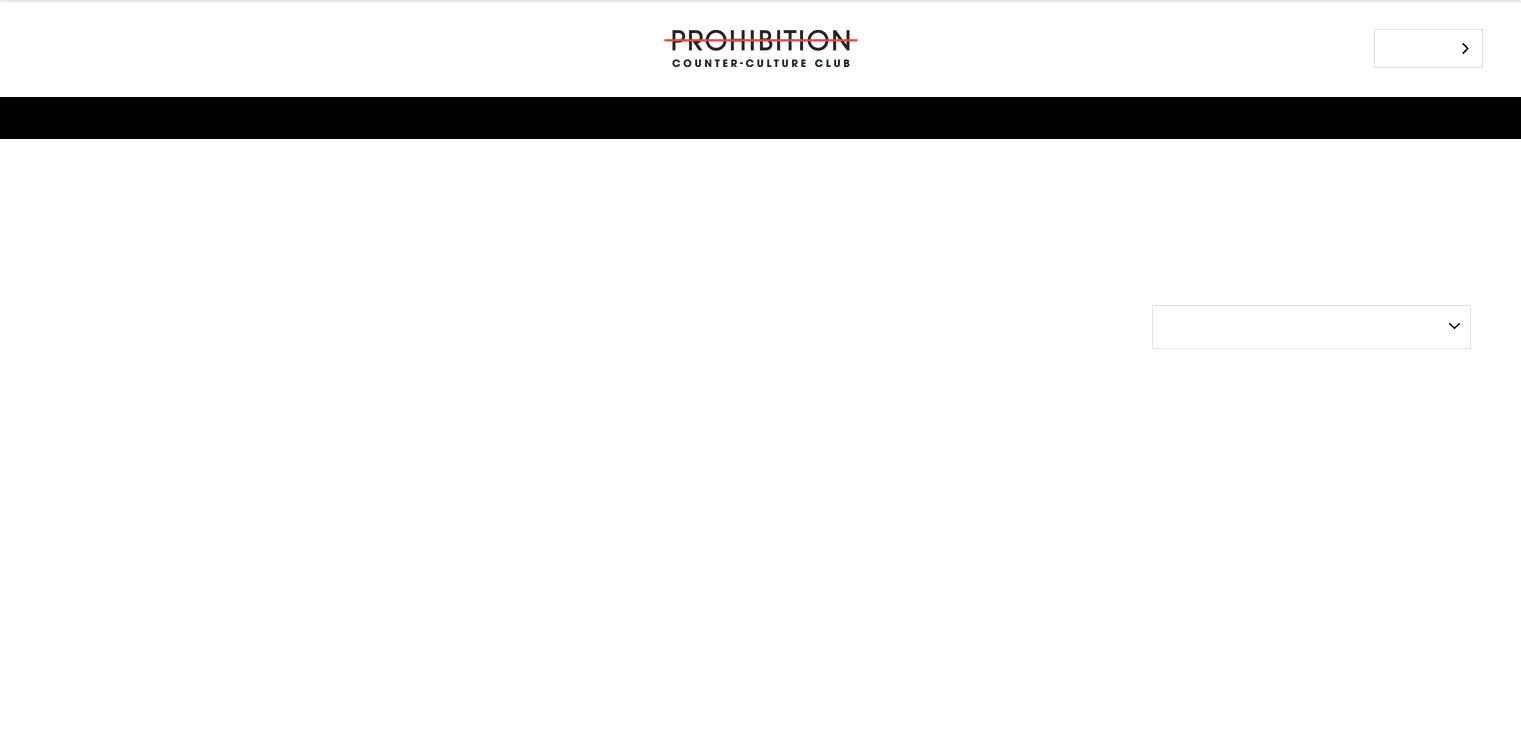 select on "best-selling" 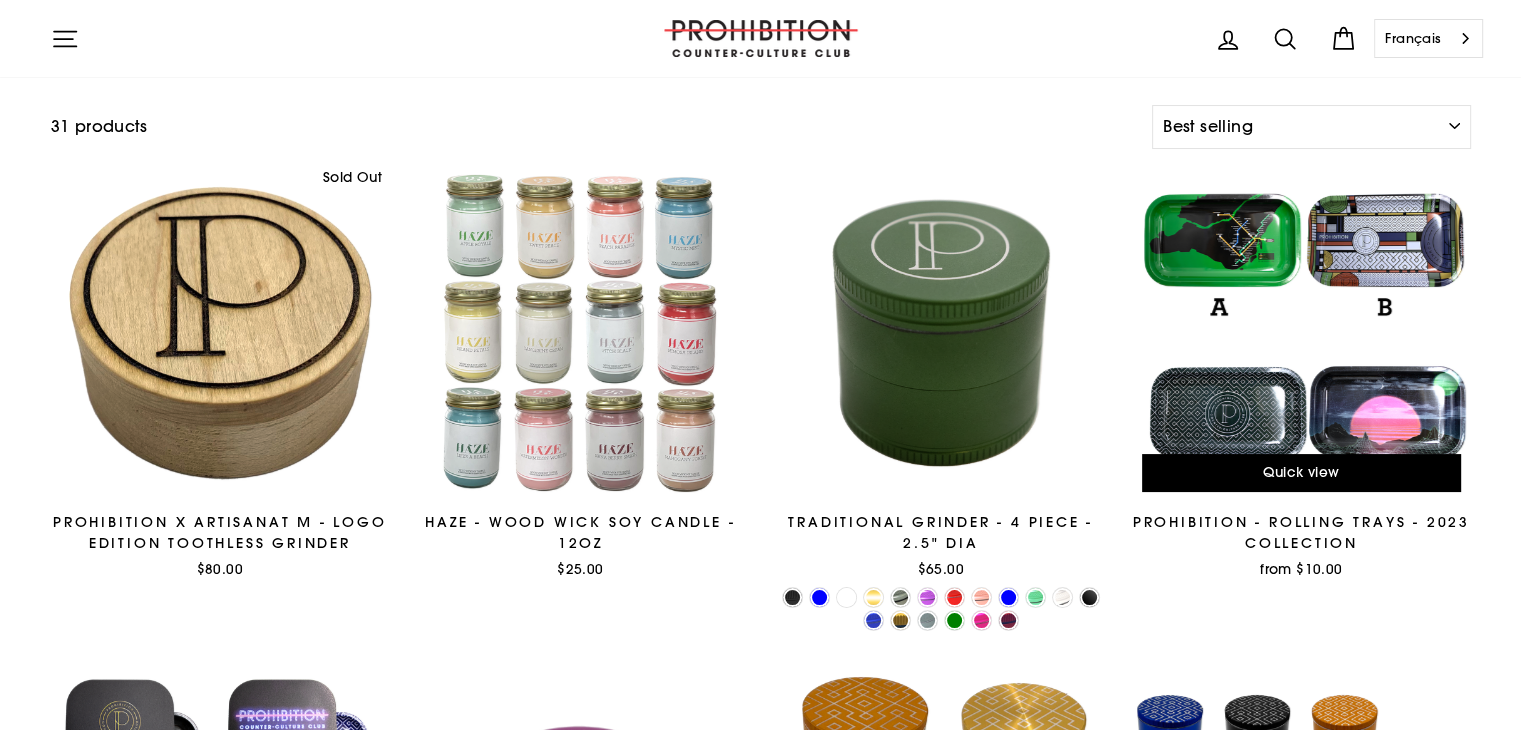 scroll, scrollTop: 300, scrollLeft: 0, axis: vertical 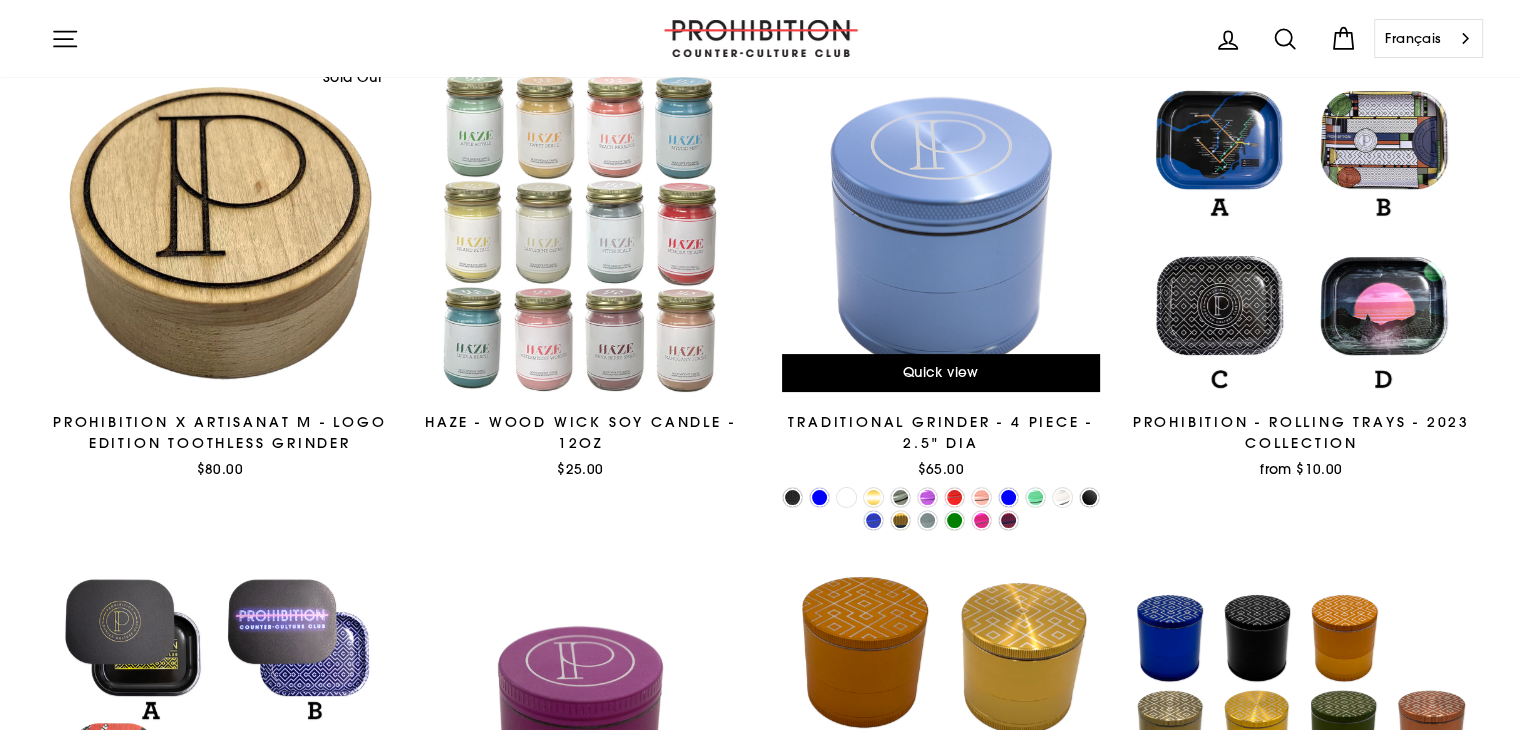 click at bounding box center (941, 233) 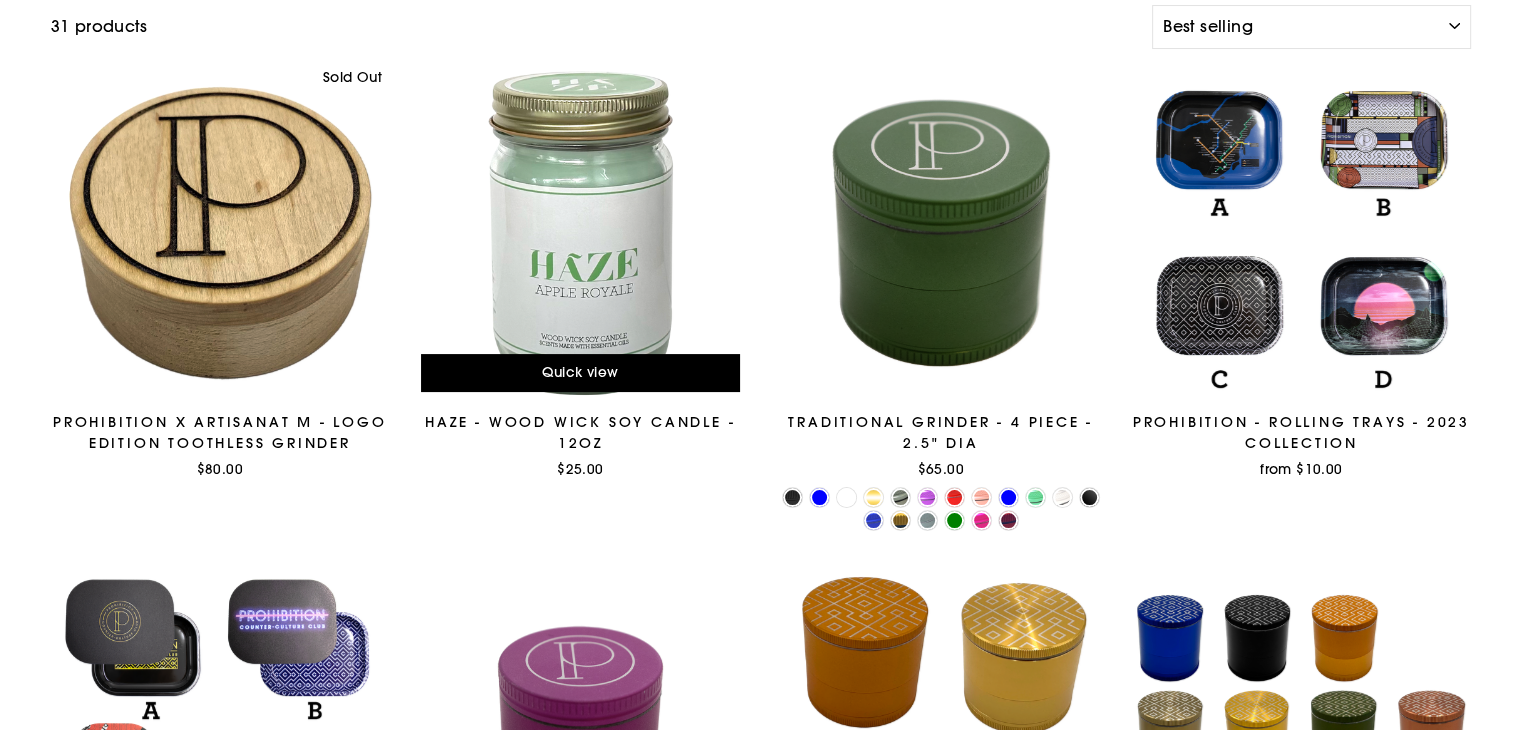 scroll, scrollTop: 0, scrollLeft: 0, axis: both 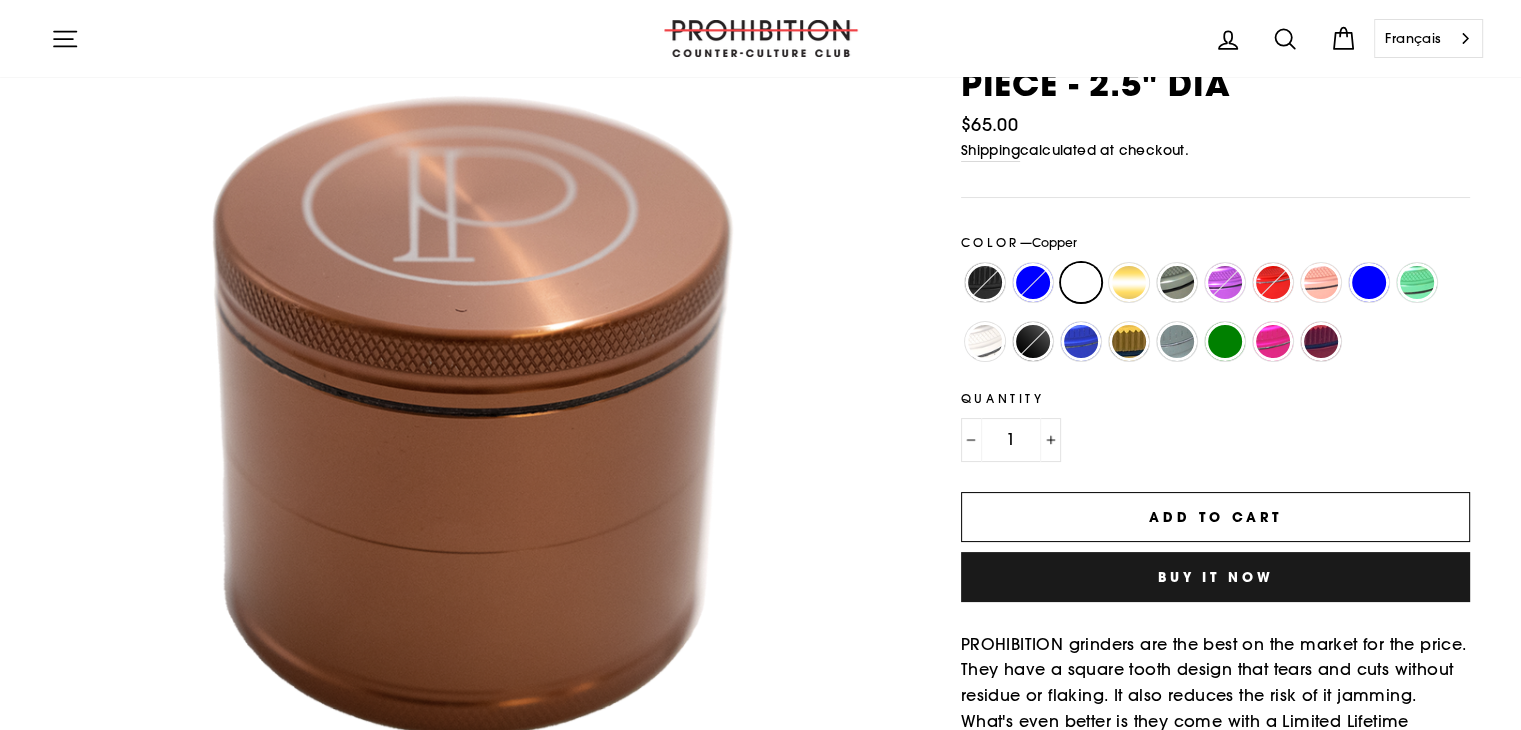 click on "Buy it now" at bounding box center [1216, 577] 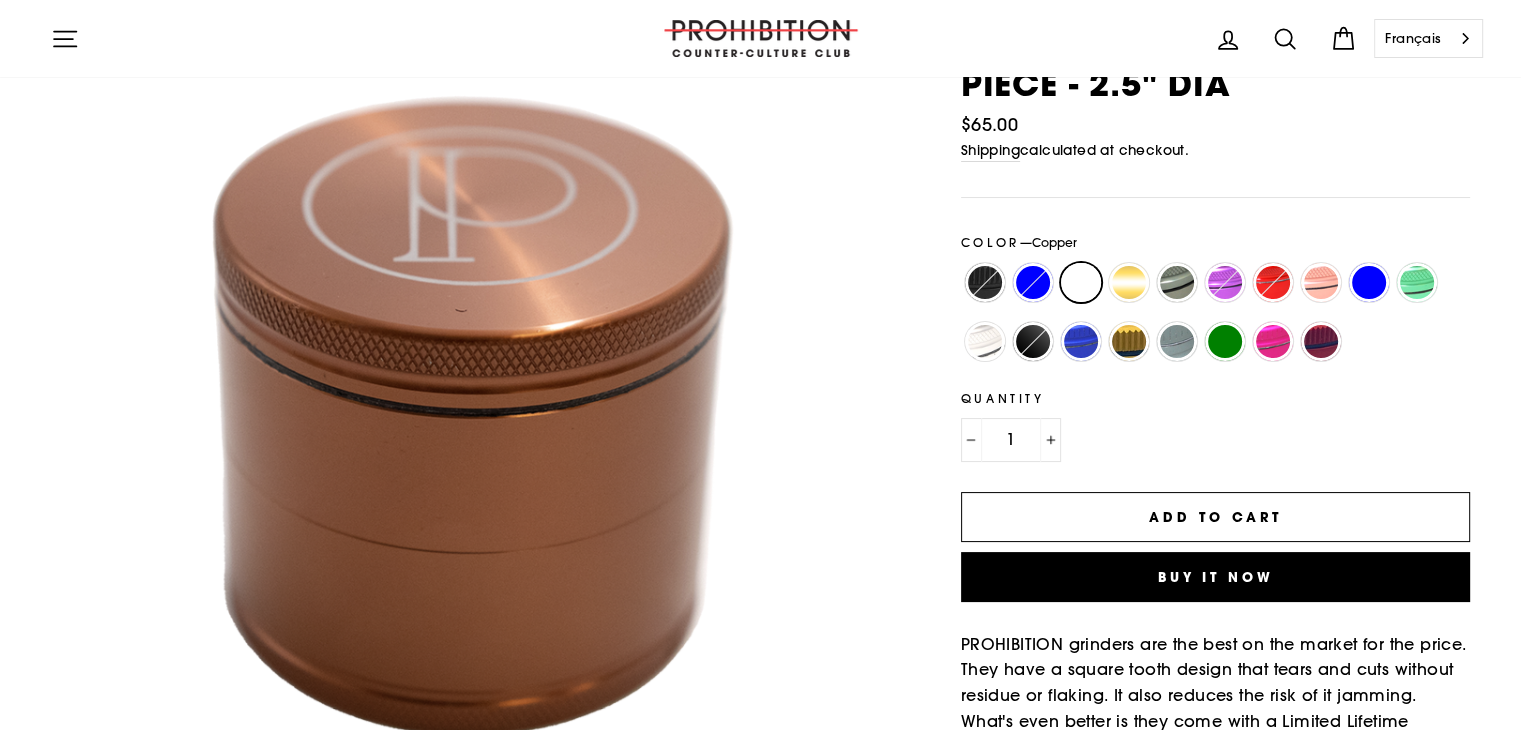 scroll, scrollTop: 0, scrollLeft: 0, axis: both 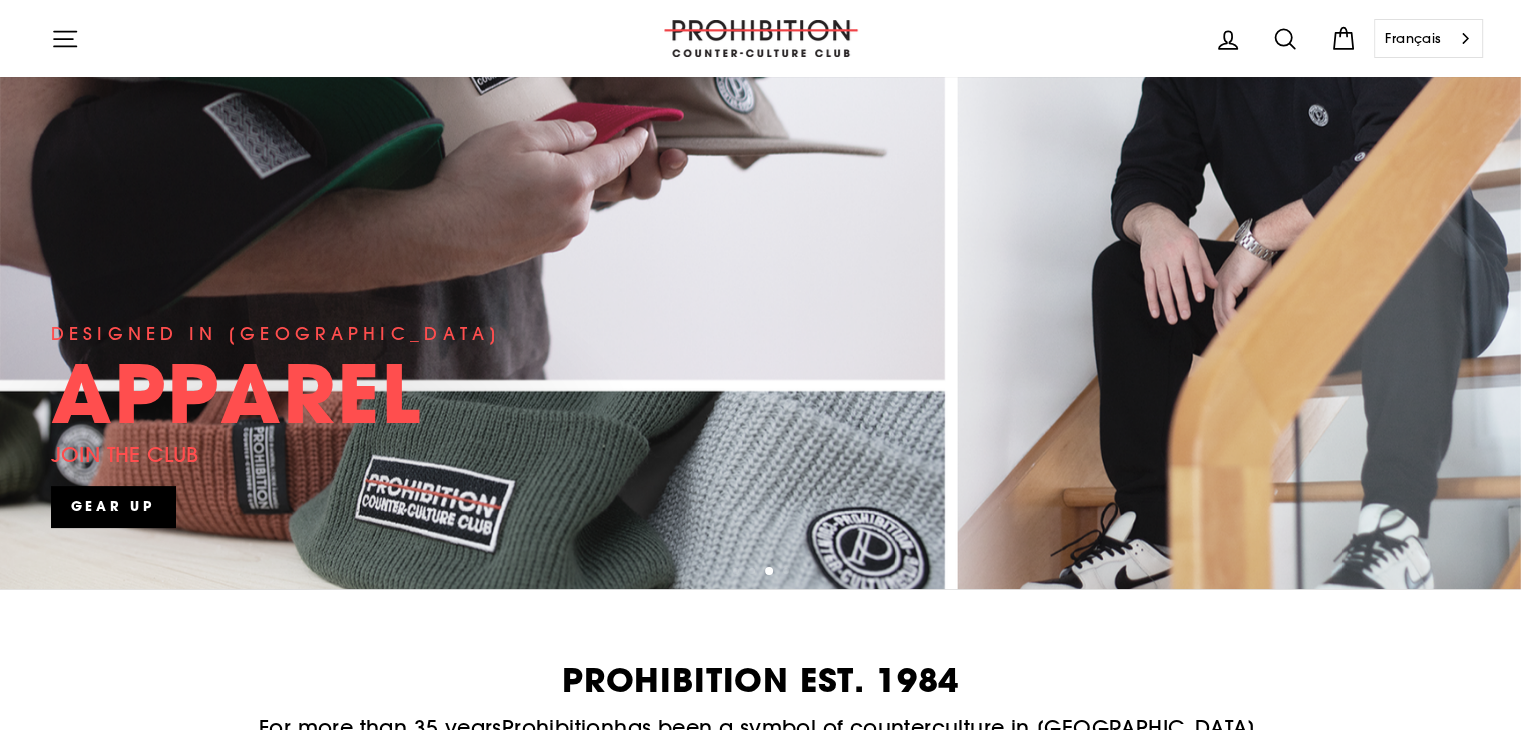 click 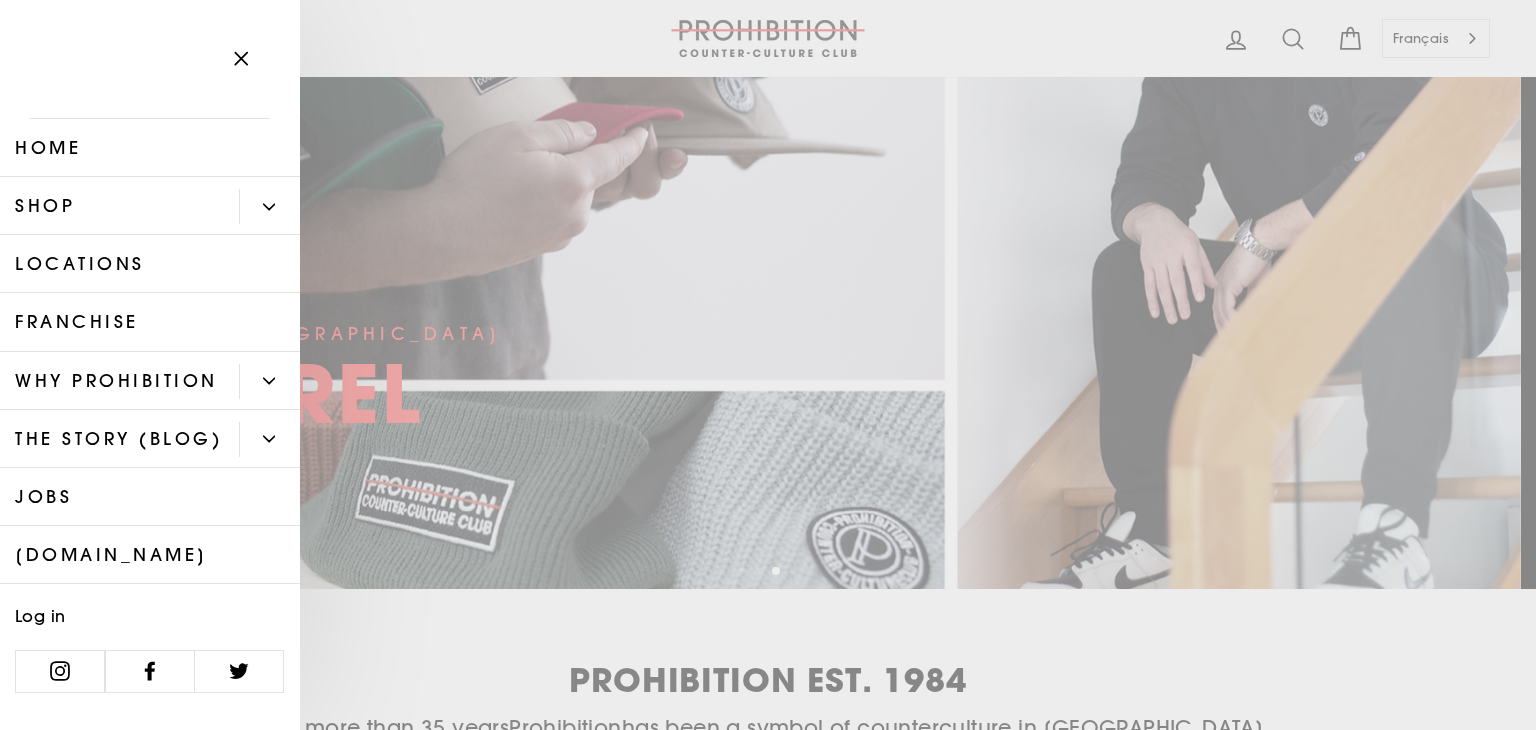 click on "Shop" at bounding box center [119, 206] 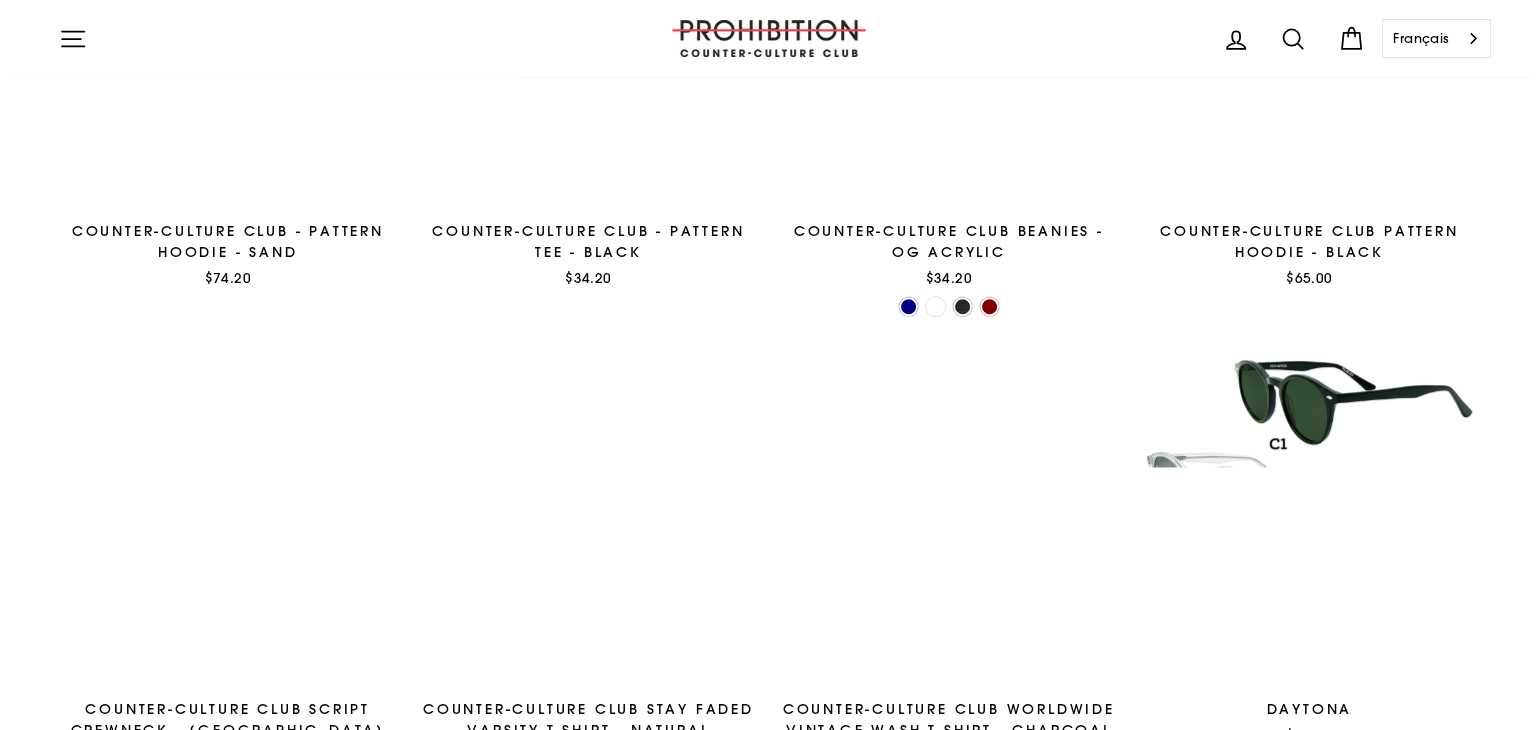 scroll, scrollTop: 1300, scrollLeft: 0, axis: vertical 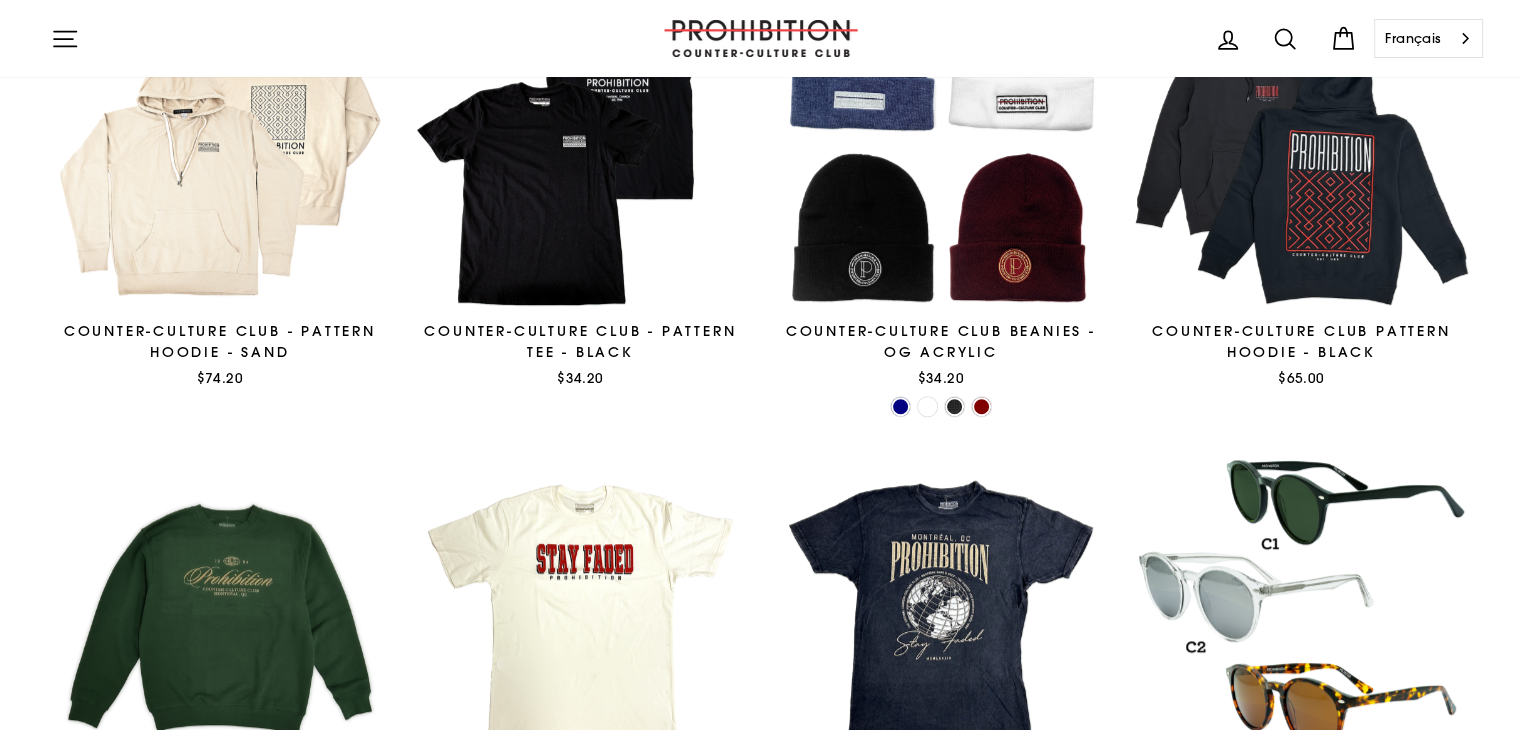 click 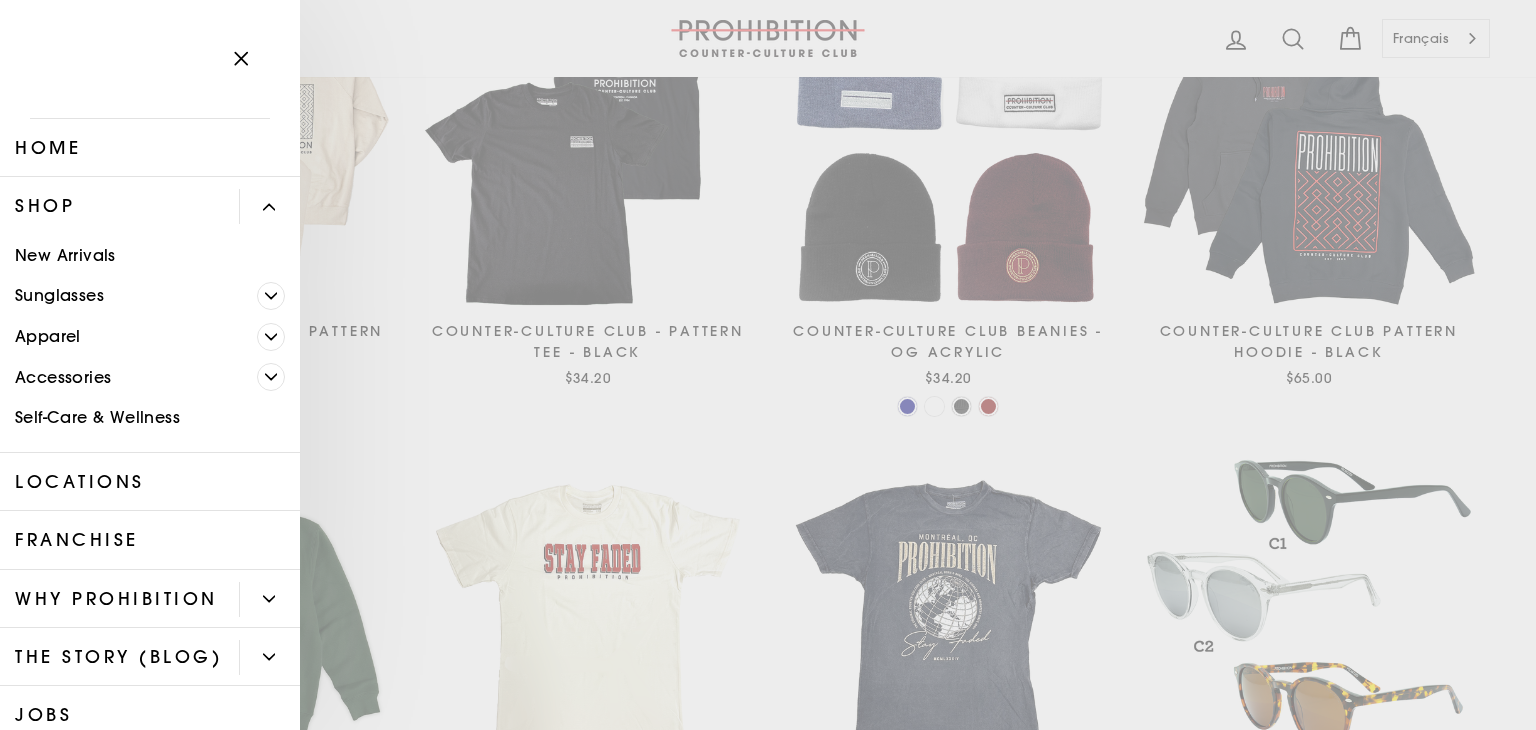 click on "Locations" at bounding box center (150, 482) 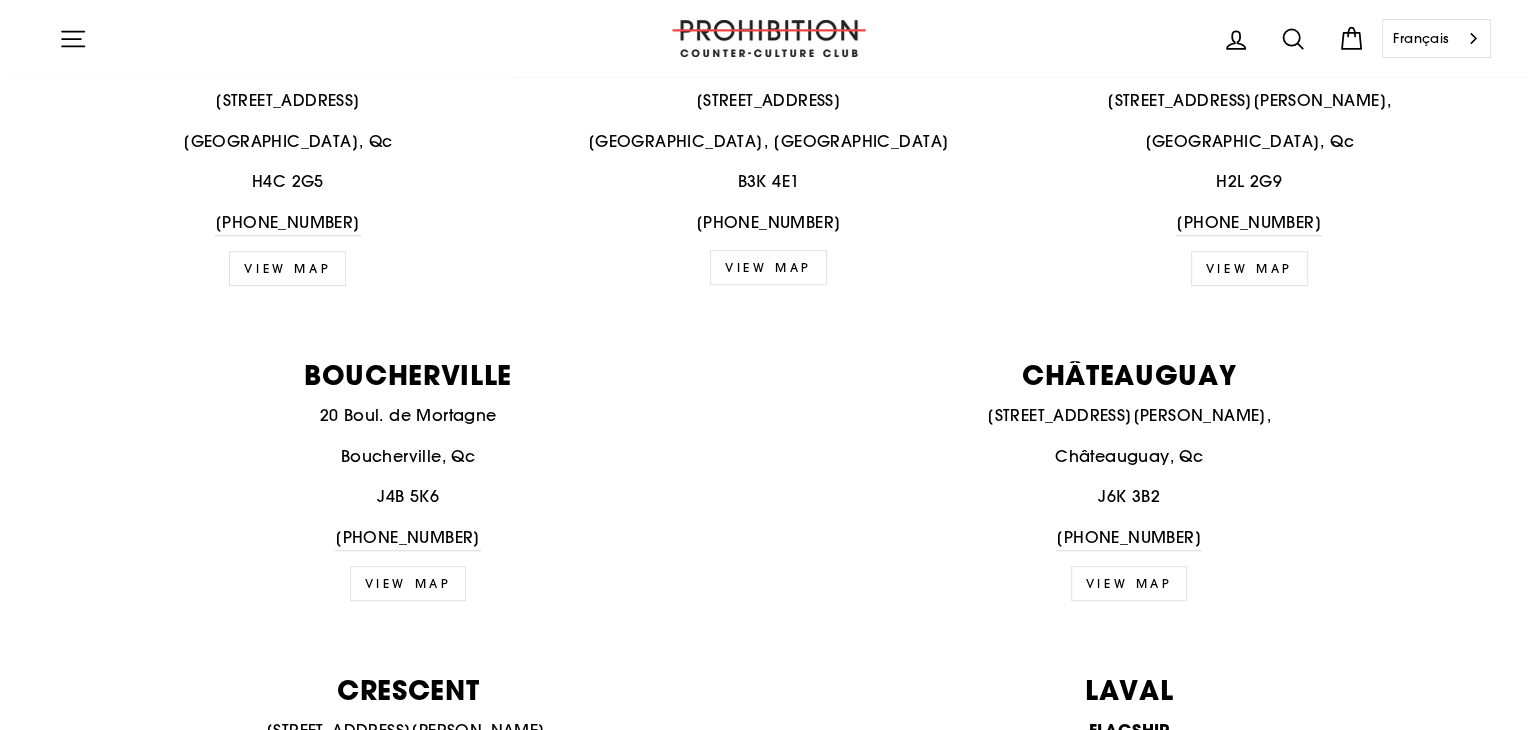 scroll, scrollTop: 700, scrollLeft: 0, axis: vertical 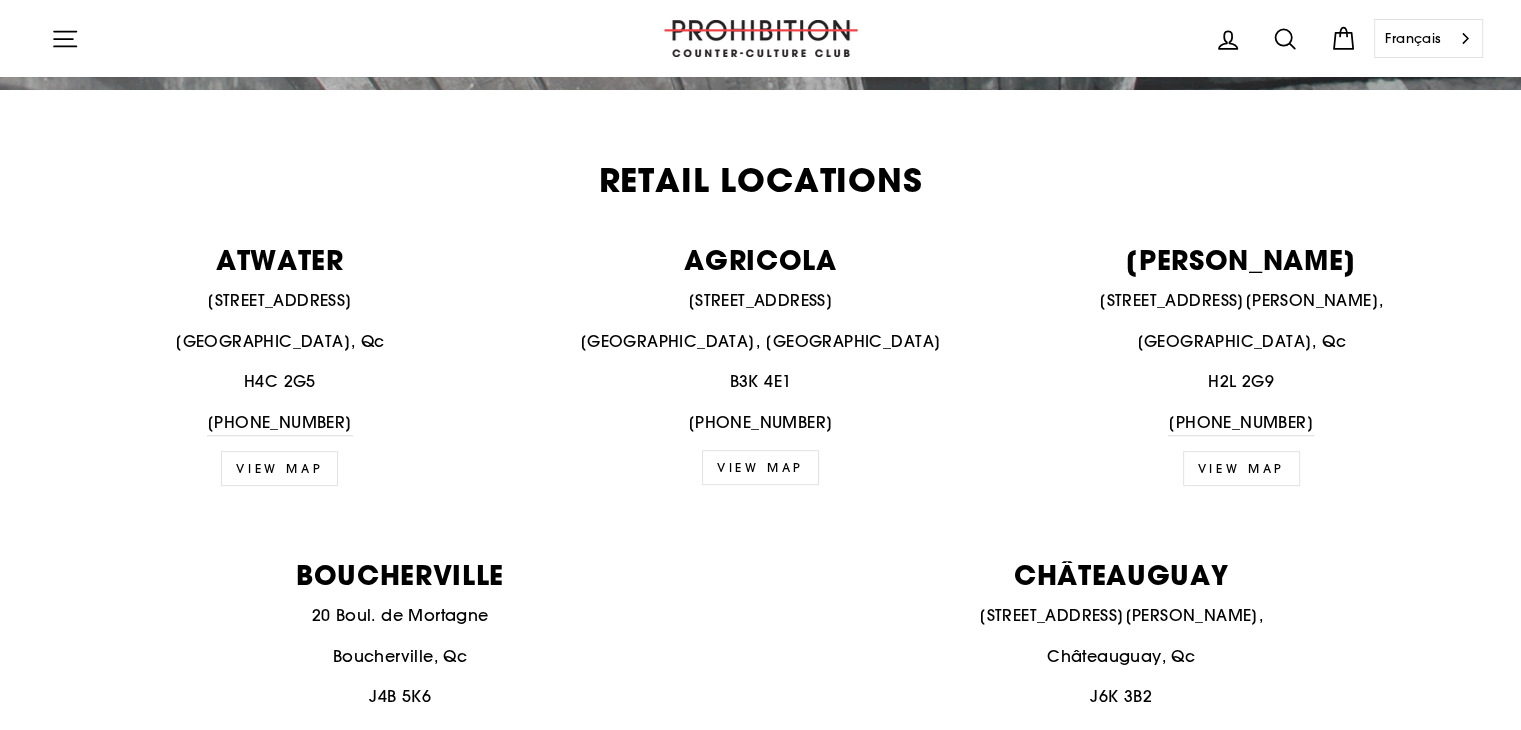 click 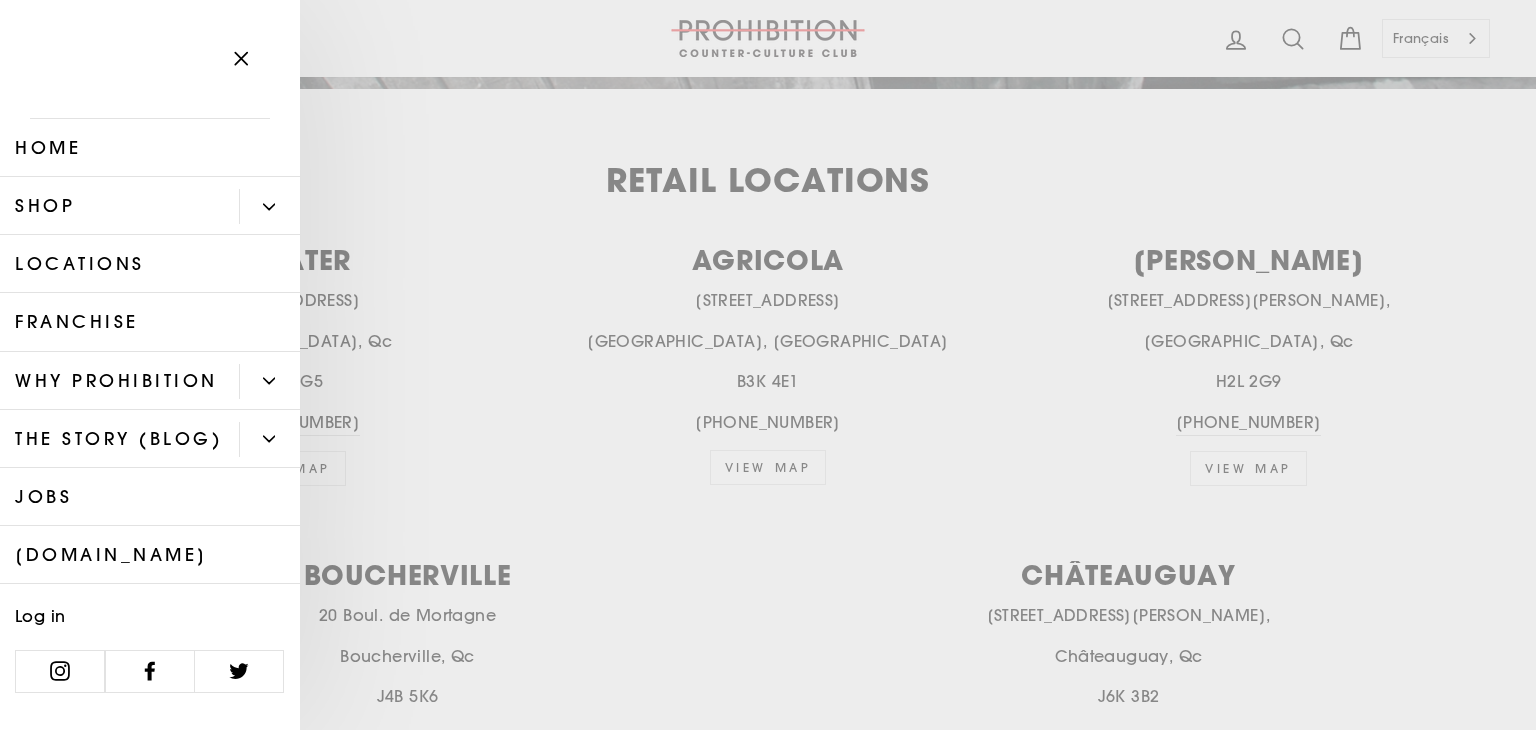 click on "Franchise" at bounding box center [150, 322] 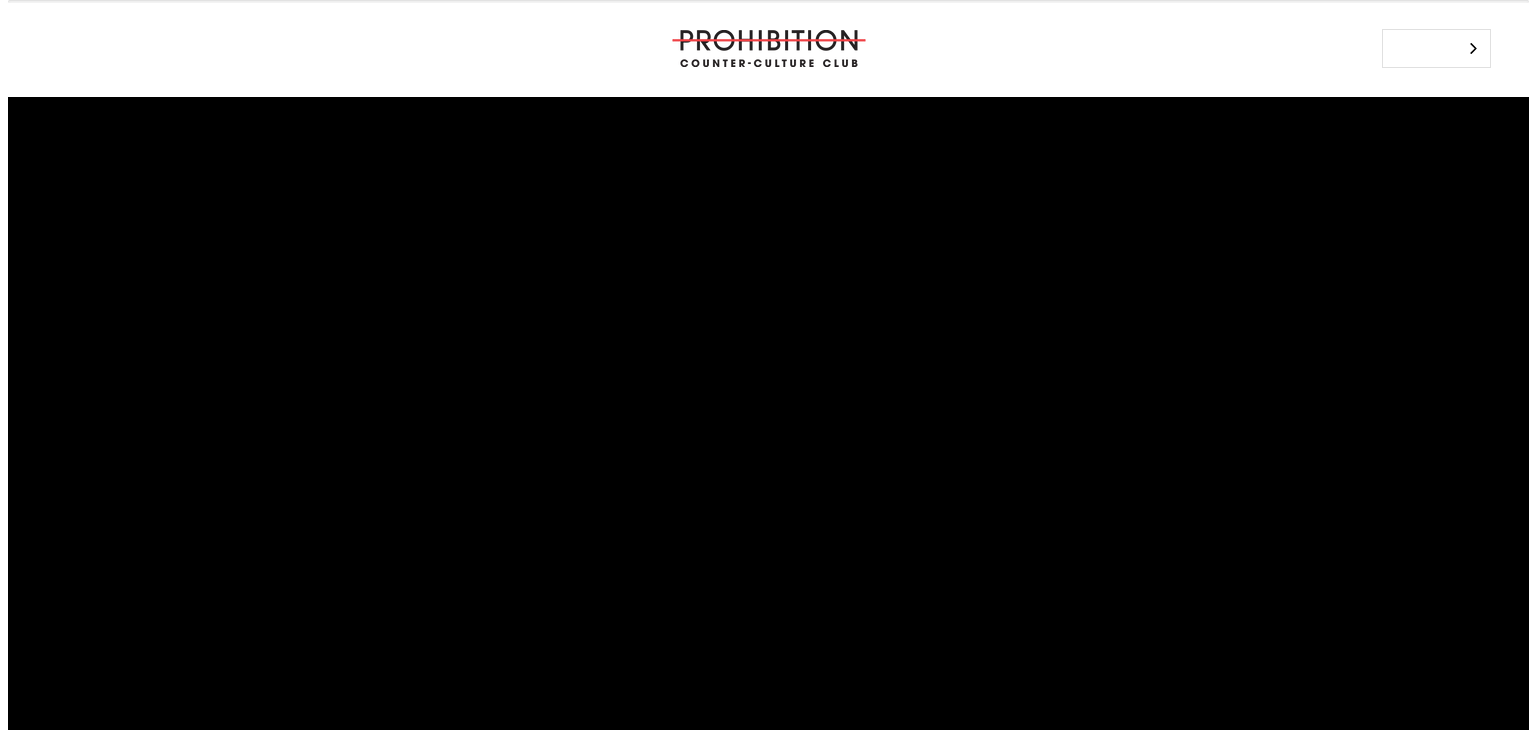 scroll, scrollTop: 0, scrollLeft: 0, axis: both 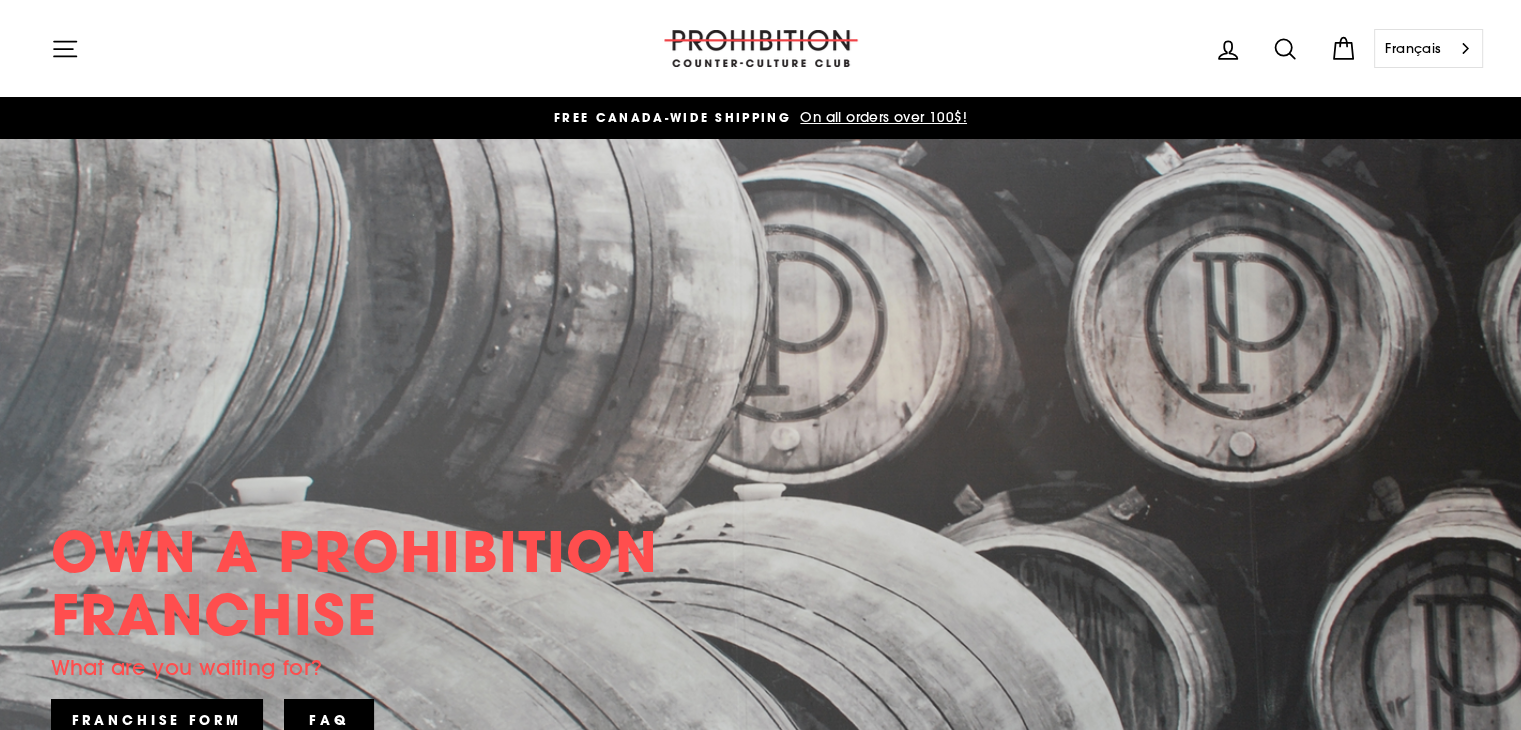 click 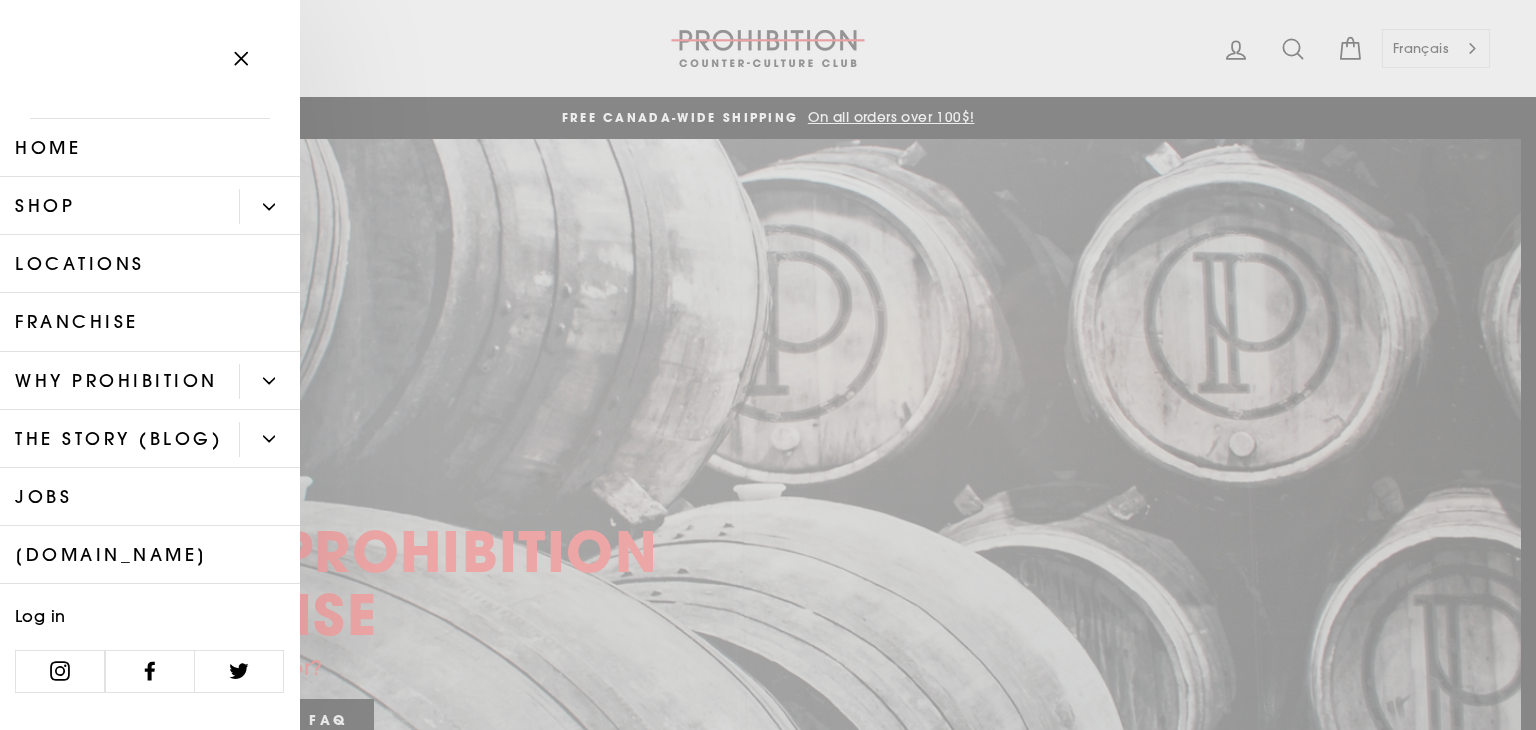 click on "WHY PROHIBITION" at bounding box center [119, 381] 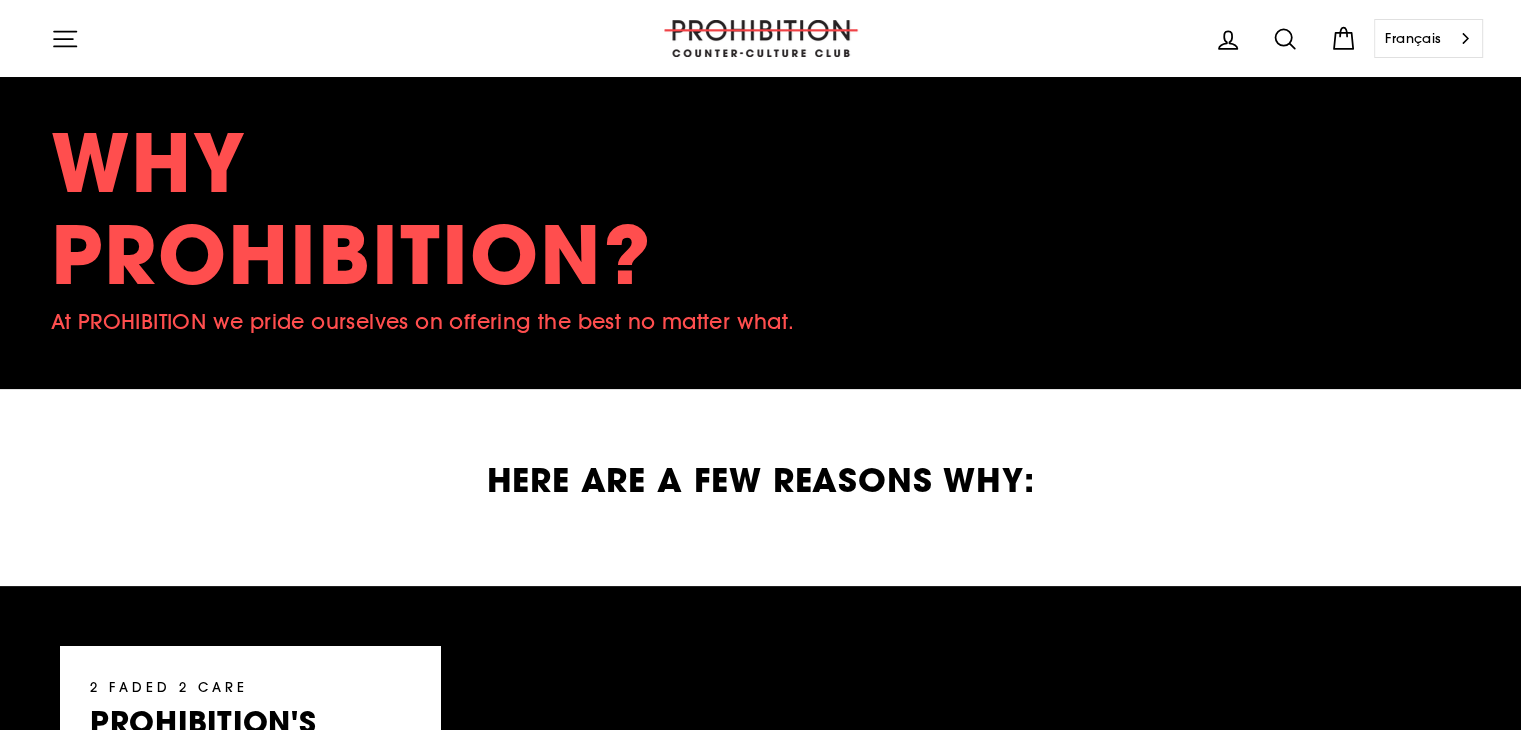 scroll, scrollTop: 600, scrollLeft: 0, axis: vertical 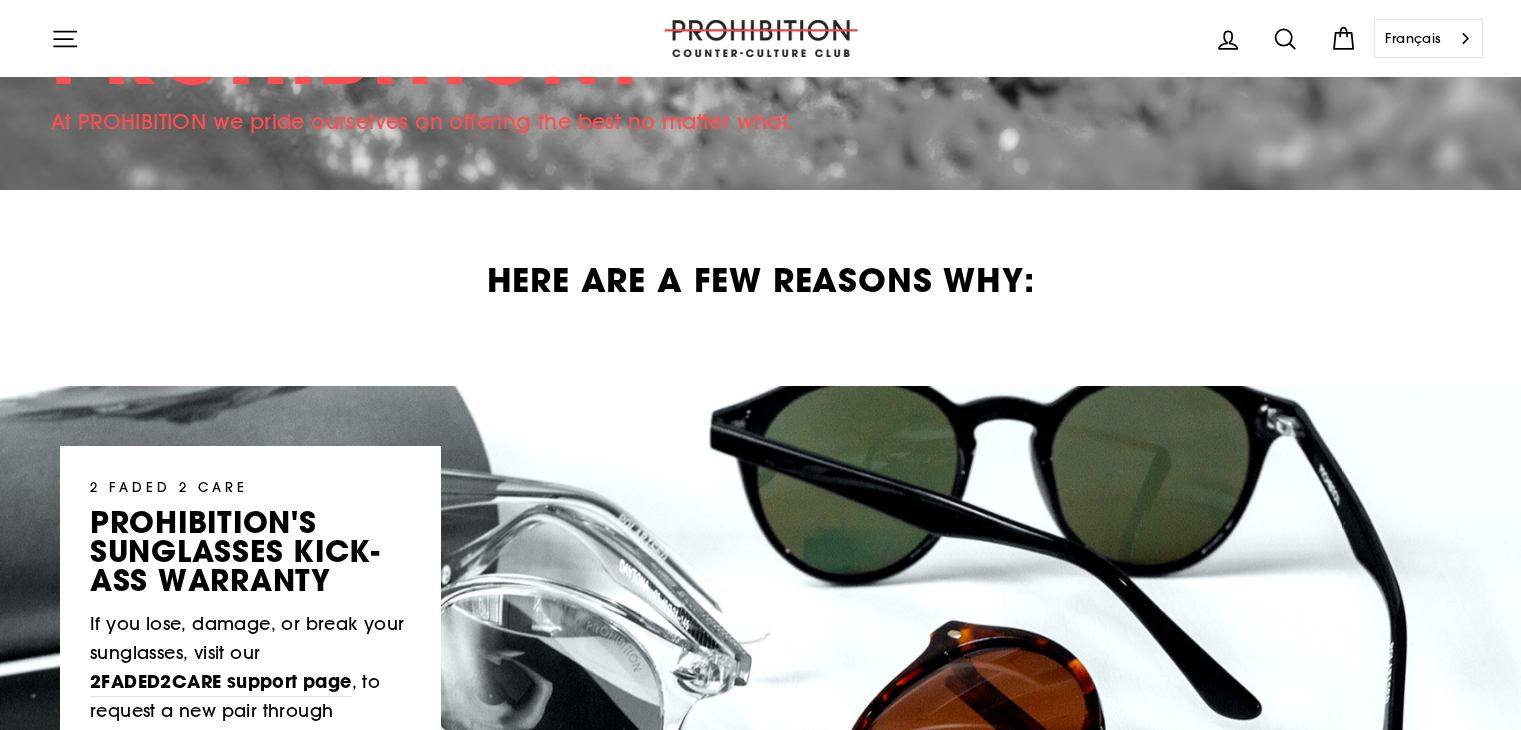 click 